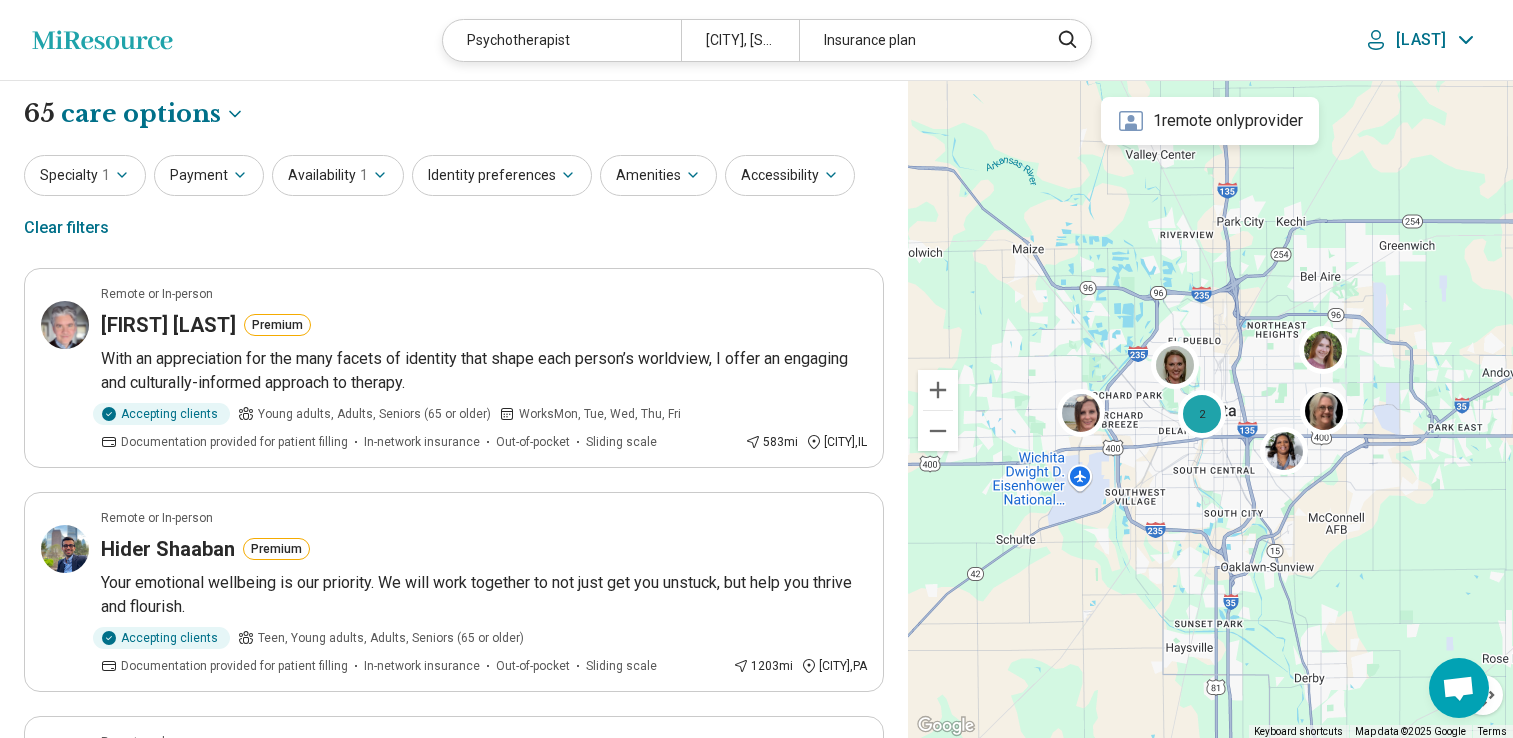 select on "***" 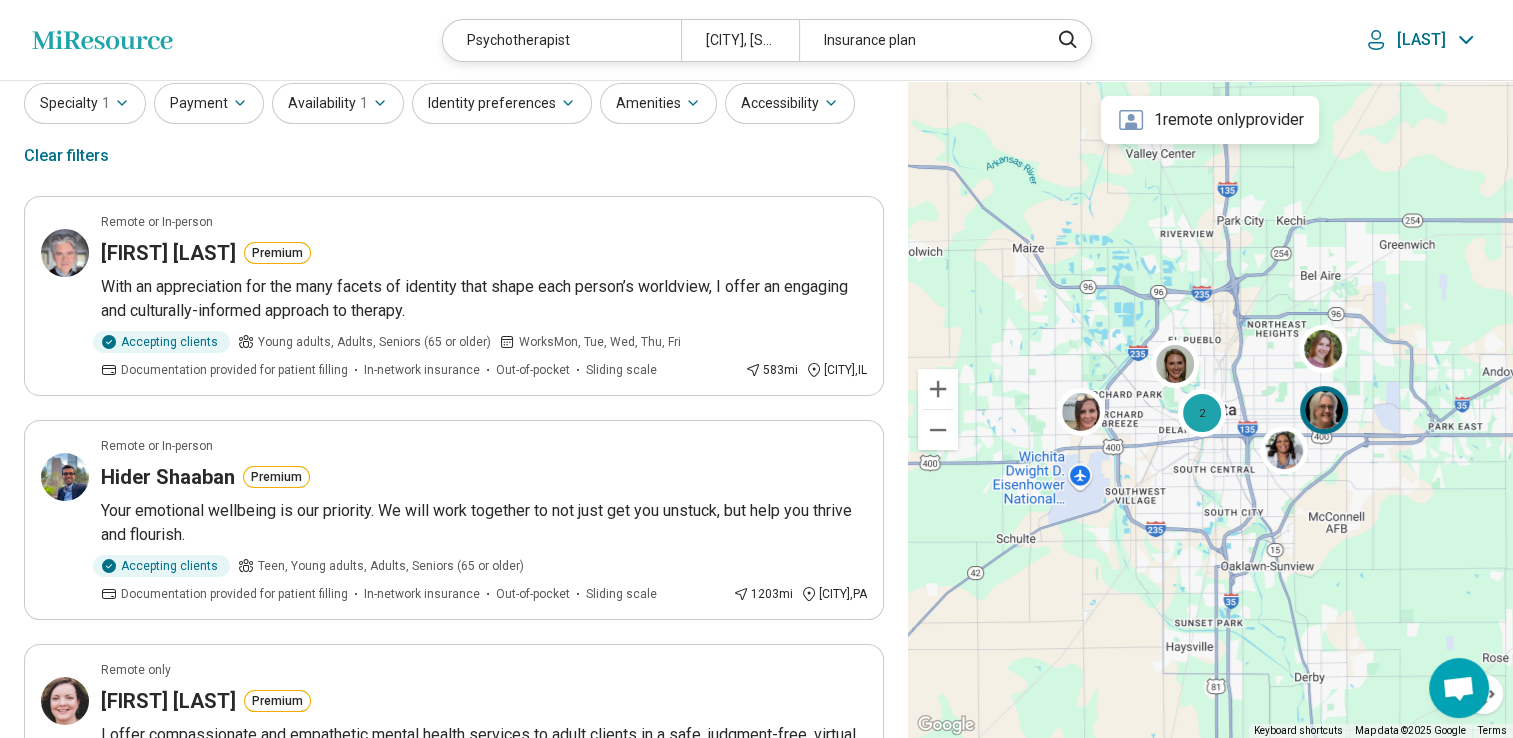 scroll, scrollTop: 0, scrollLeft: 0, axis: both 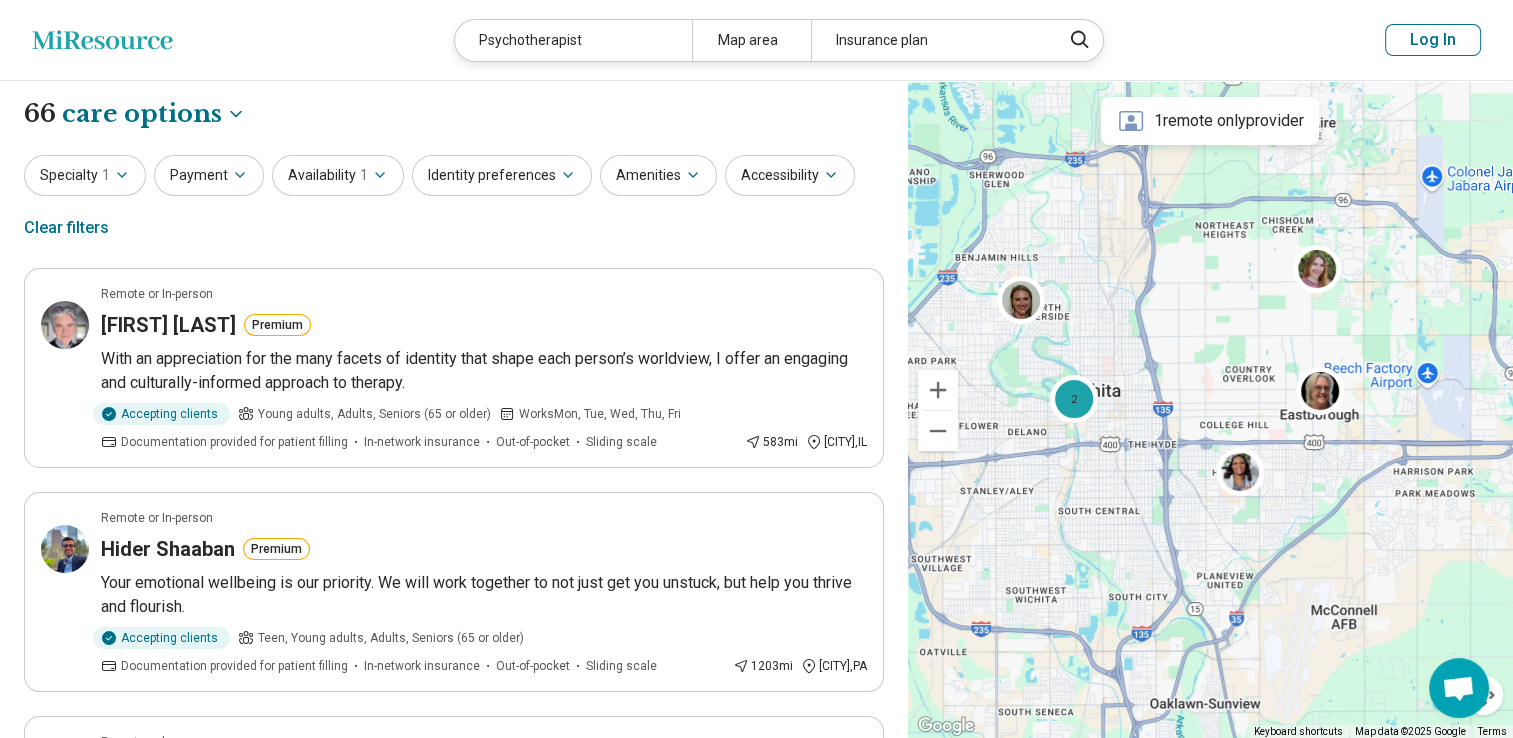 drag, startPoint x: 0, startPoint y: 0, endPoint x: 1152, endPoint y: 438, distance: 1232.456 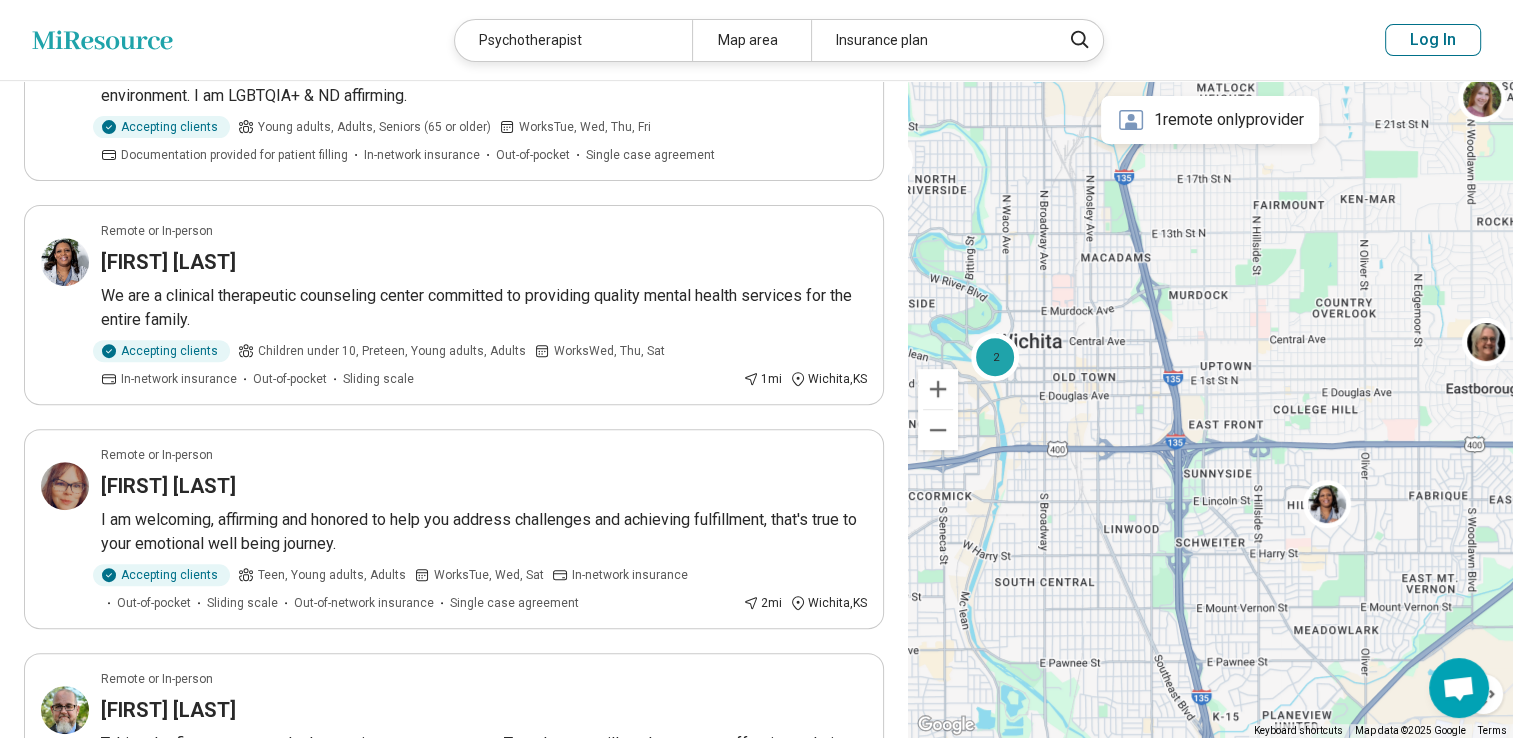 scroll, scrollTop: 636, scrollLeft: 0, axis: vertical 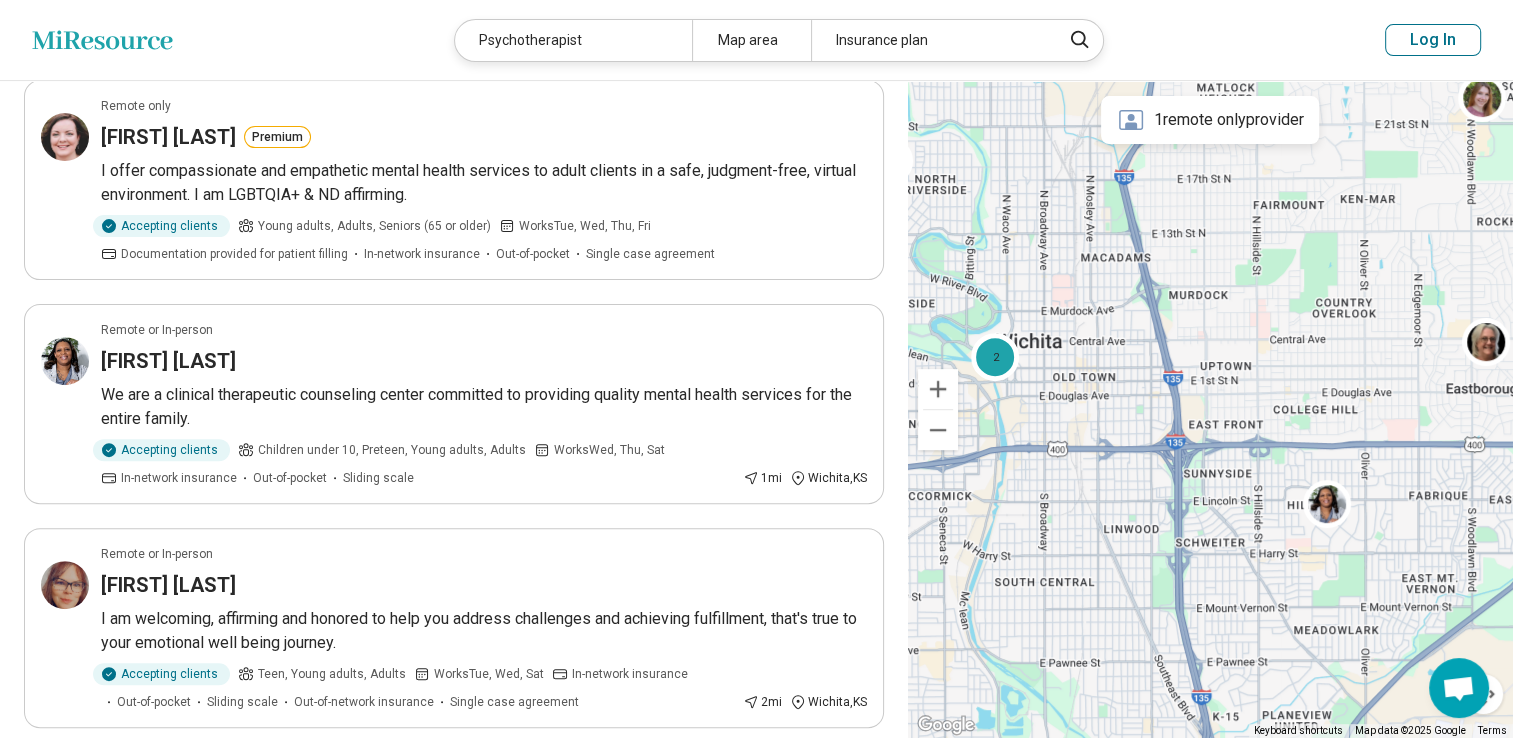 click on "2" at bounding box center [1210, 409] 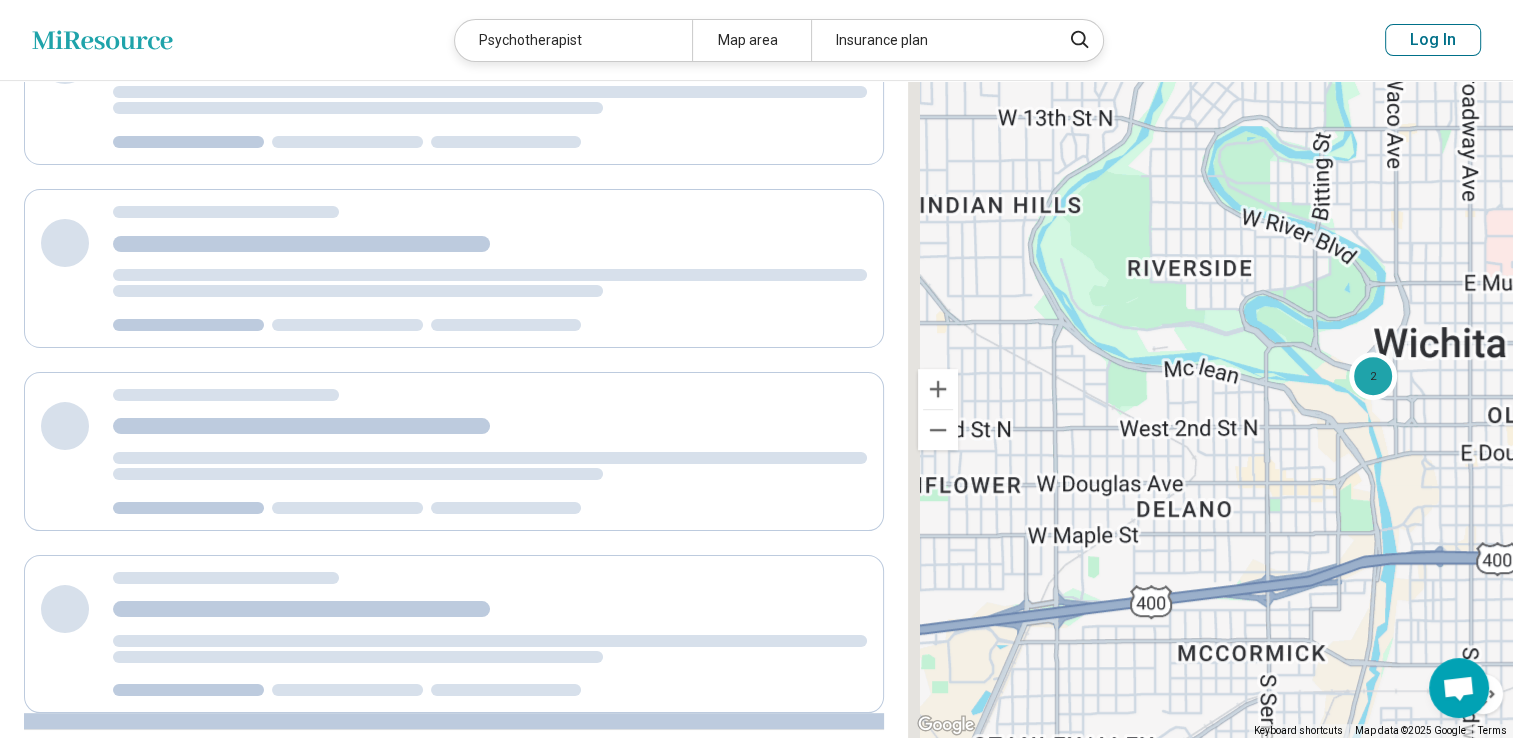 scroll, scrollTop: 576, scrollLeft: 0, axis: vertical 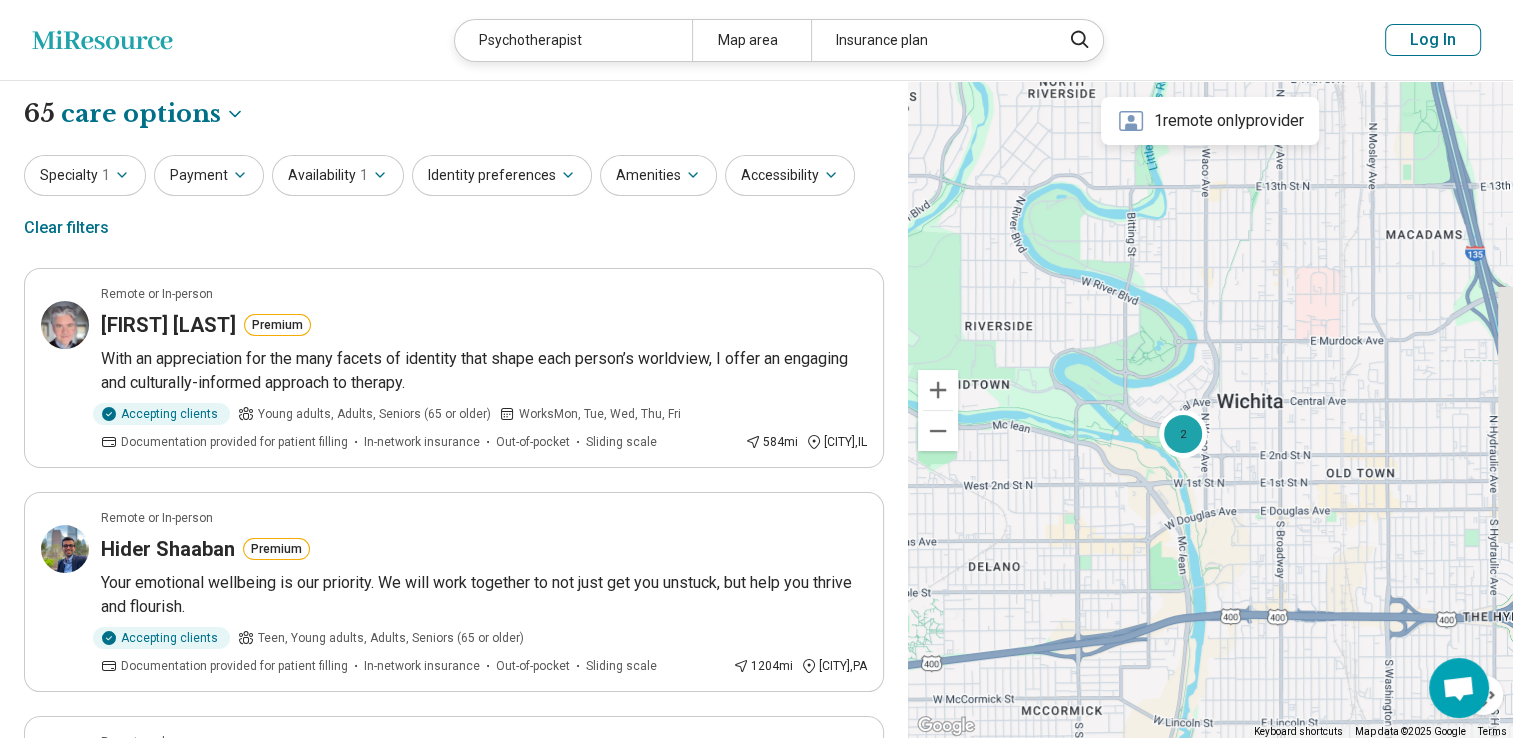 drag, startPoint x: 1291, startPoint y: 400, endPoint x: 1097, endPoint y: 460, distance: 203.0665 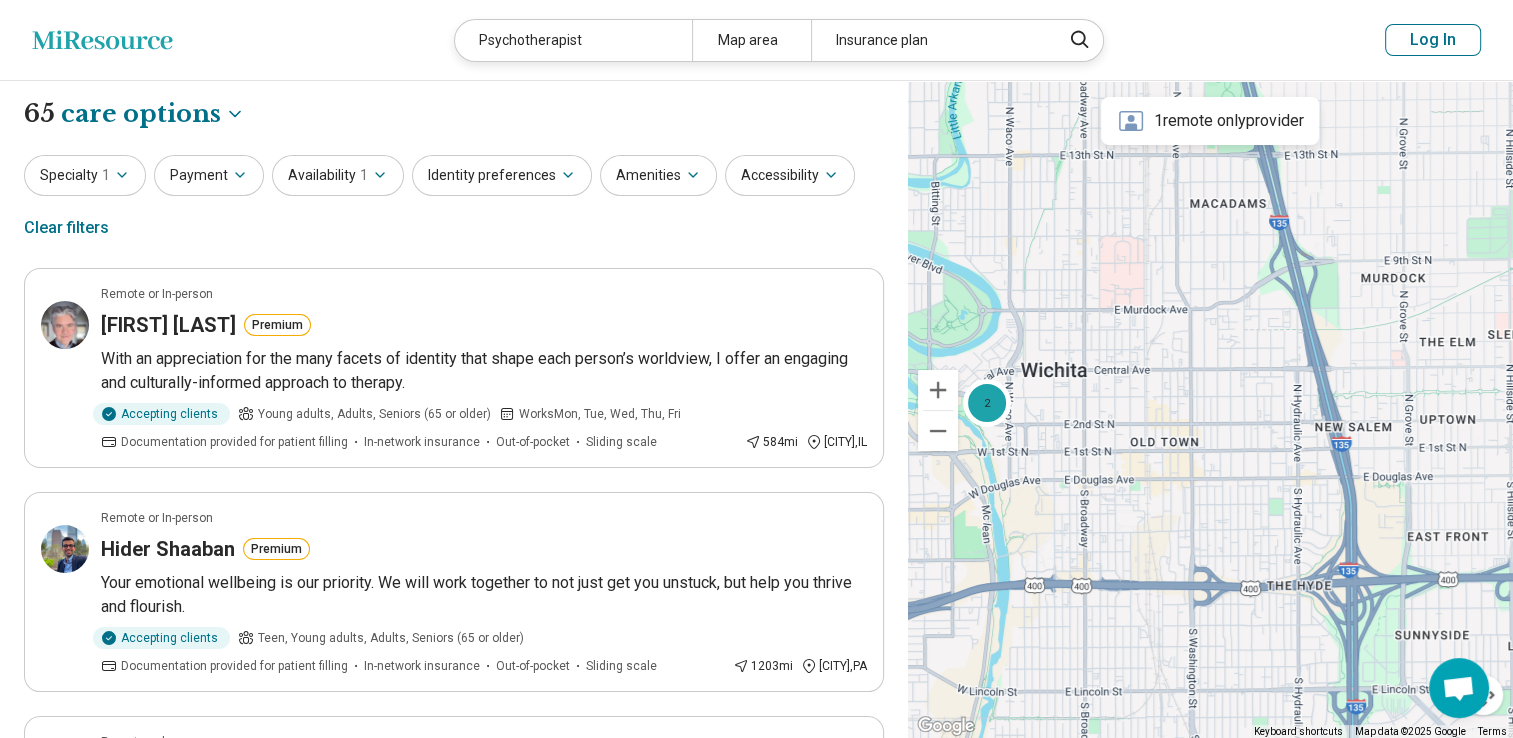 drag, startPoint x: 1390, startPoint y: 443, endPoint x: 1187, endPoint y: 414, distance: 205.06097 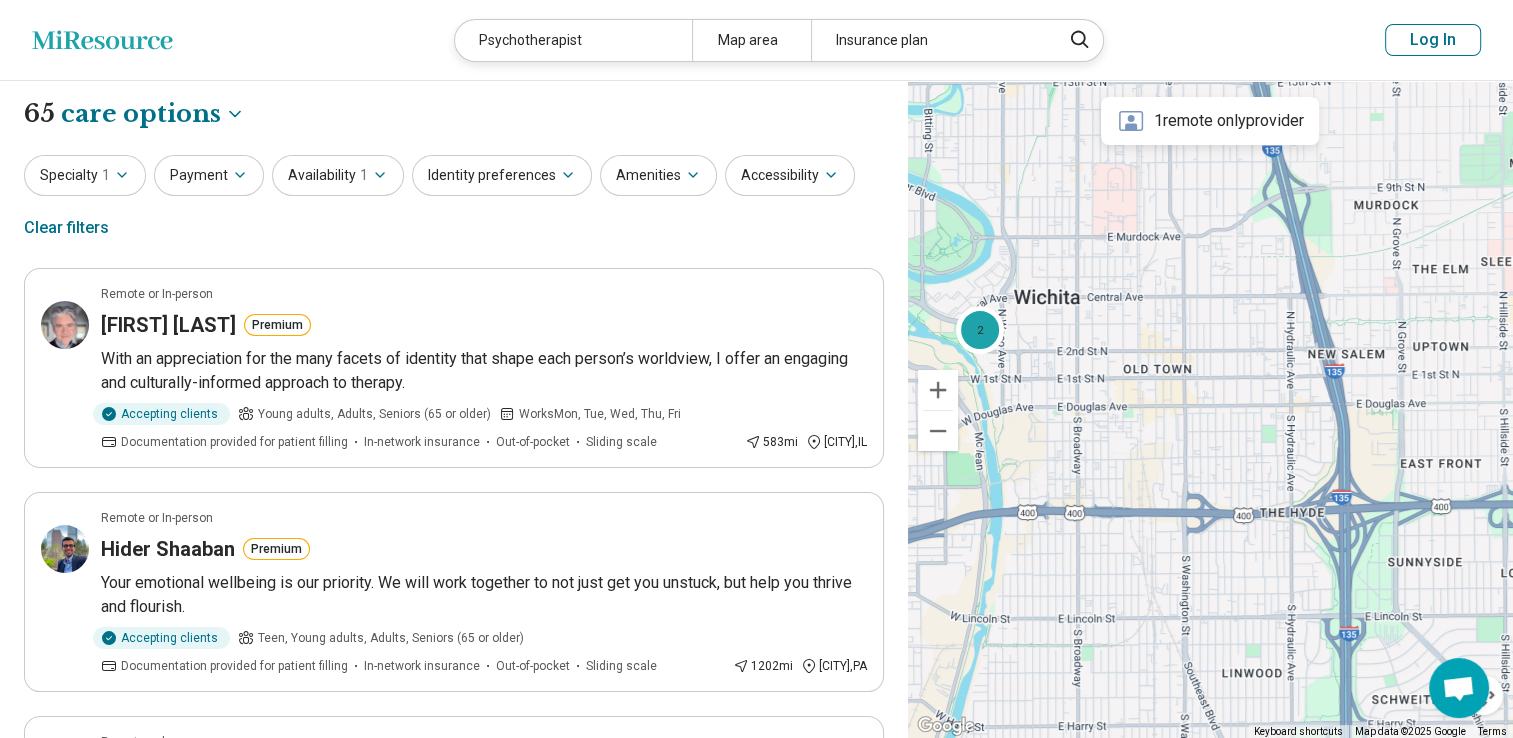 drag, startPoint x: 1329, startPoint y: 471, endPoint x: 1317, endPoint y: 404, distance: 68.06615 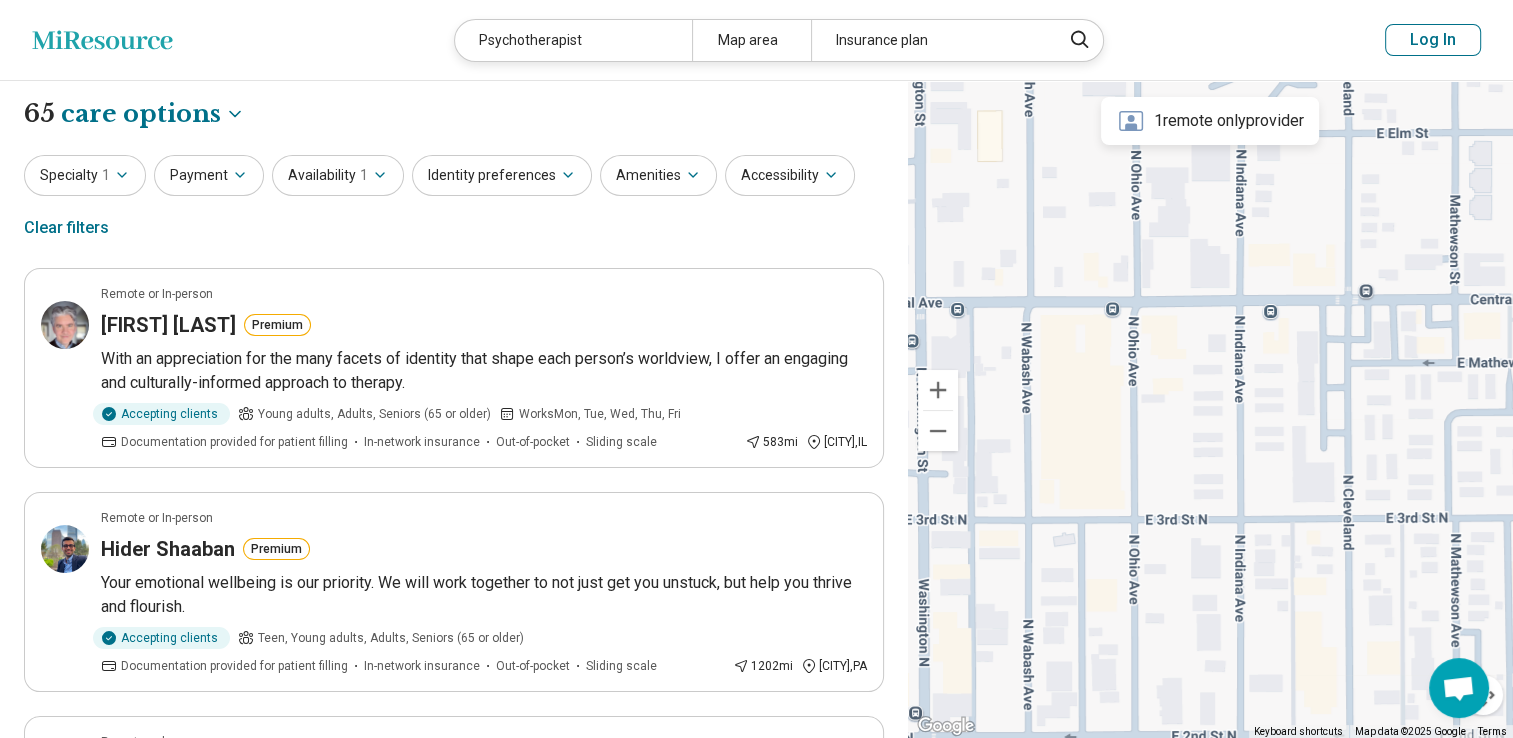 drag, startPoint x: 1125, startPoint y: 270, endPoint x: 1149, endPoint y: 478, distance: 209.38004 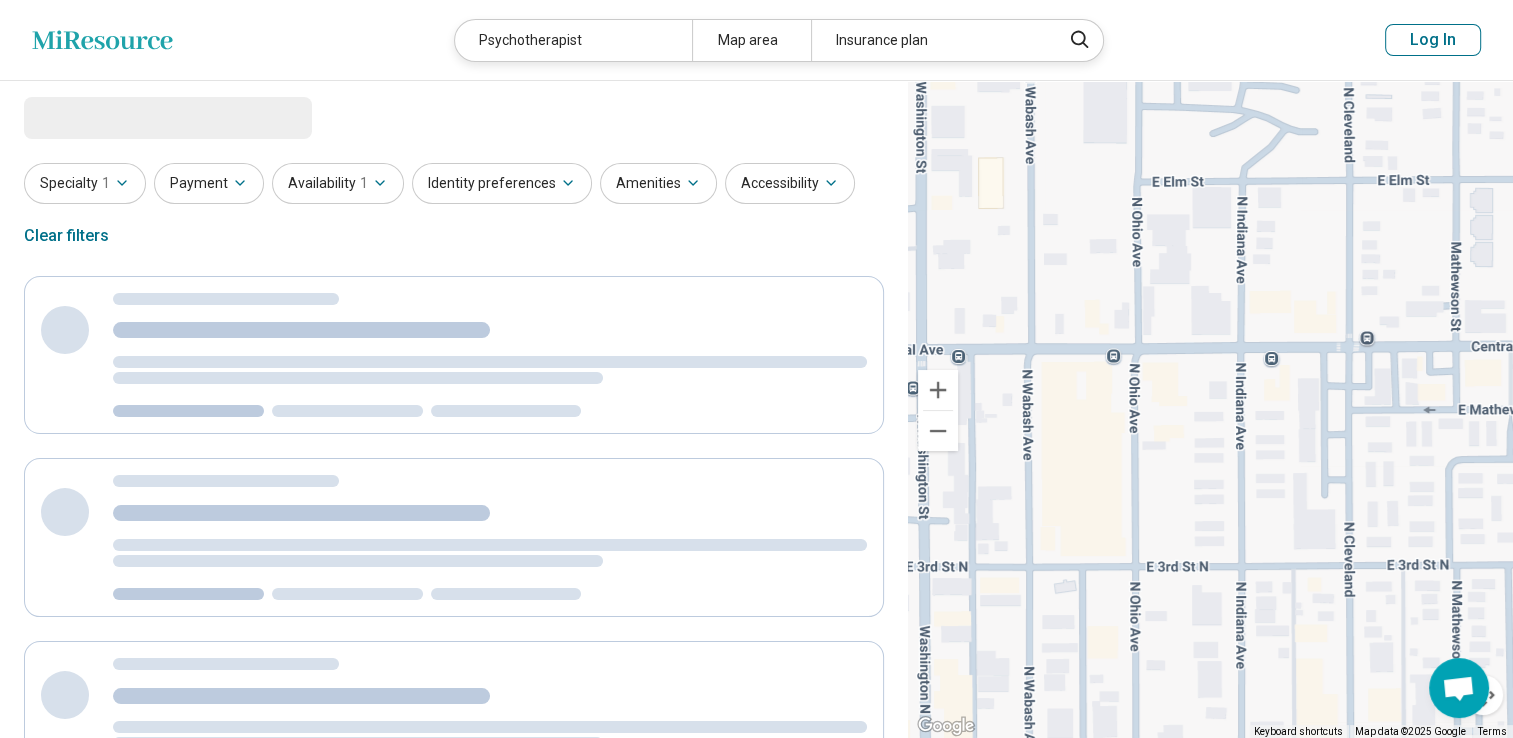 select on "***" 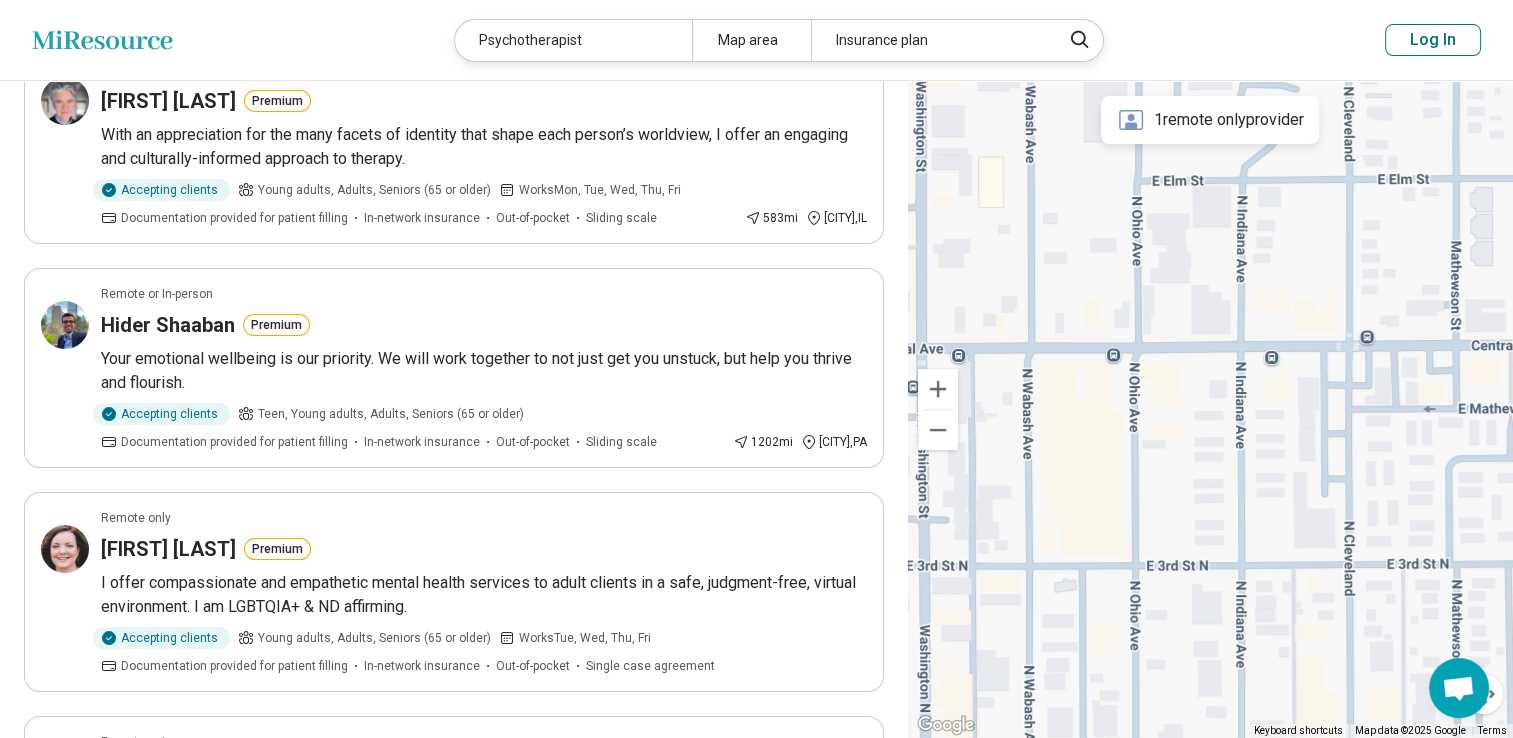 scroll, scrollTop: 191, scrollLeft: 0, axis: vertical 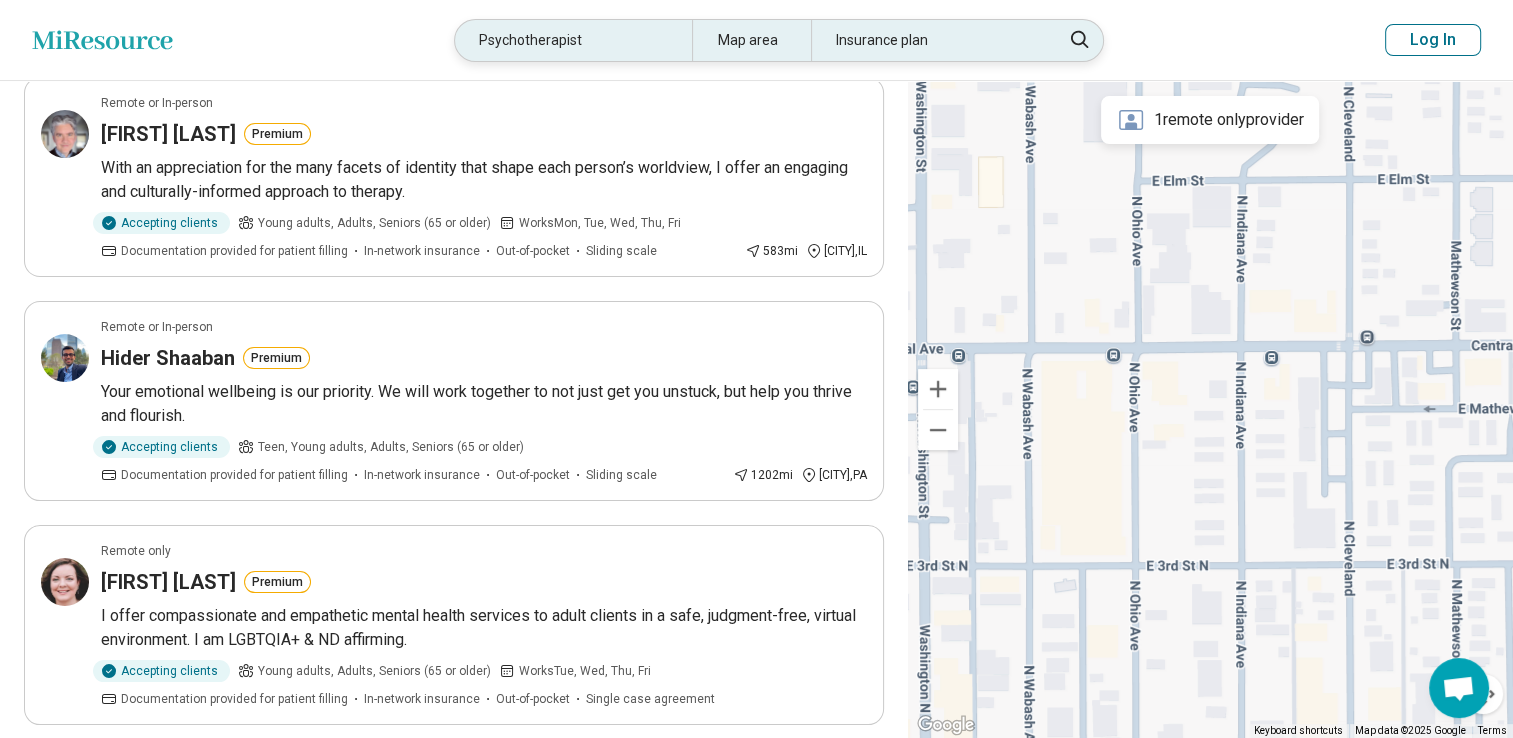 click on "Psychotherapist" at bounding box center (573, 40) 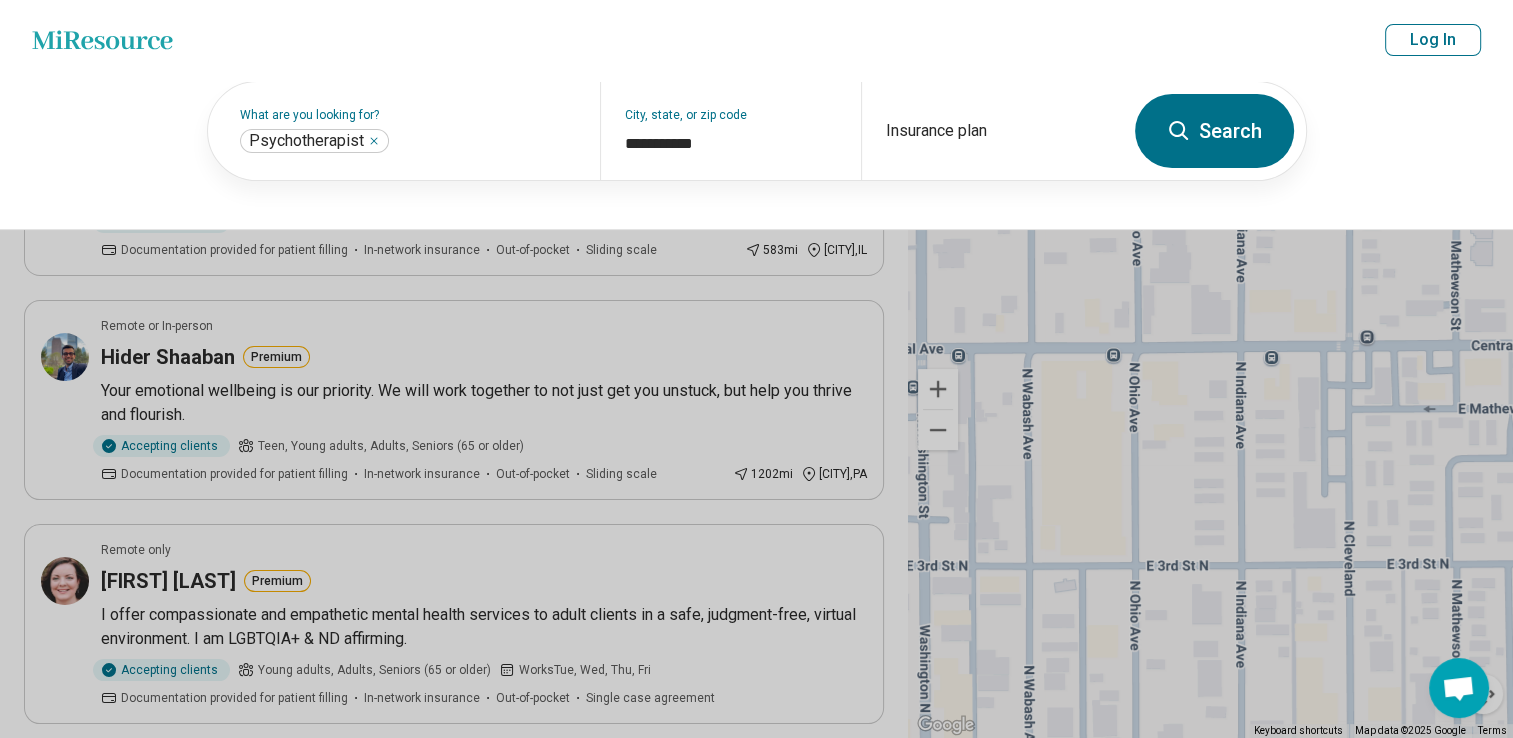 scroll, scrollTop: 190, scrollLeft: 0, axis: vertical 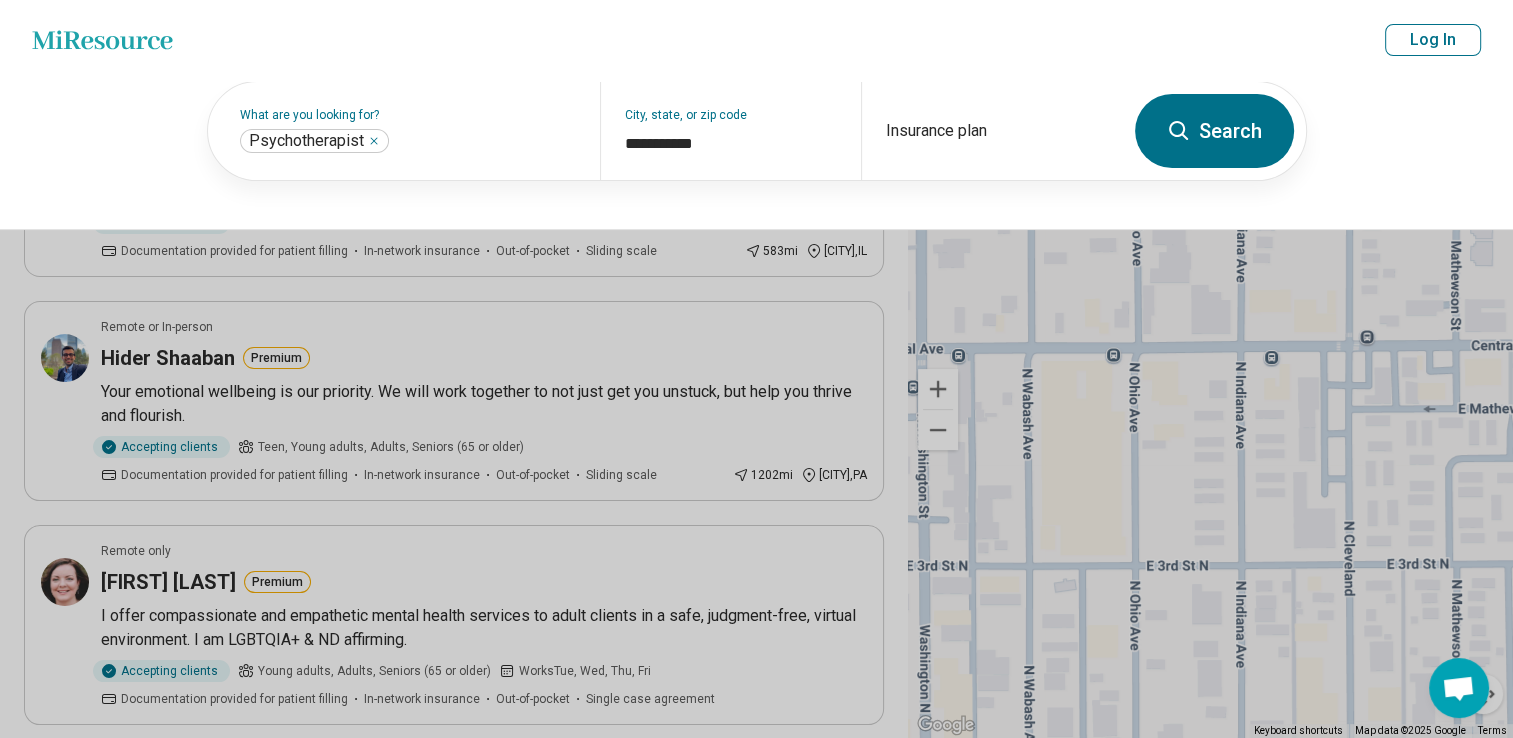 click on "Miresource logo Psychotherapist Map area Insurance plan Log In" at bounding box center [756, 40] 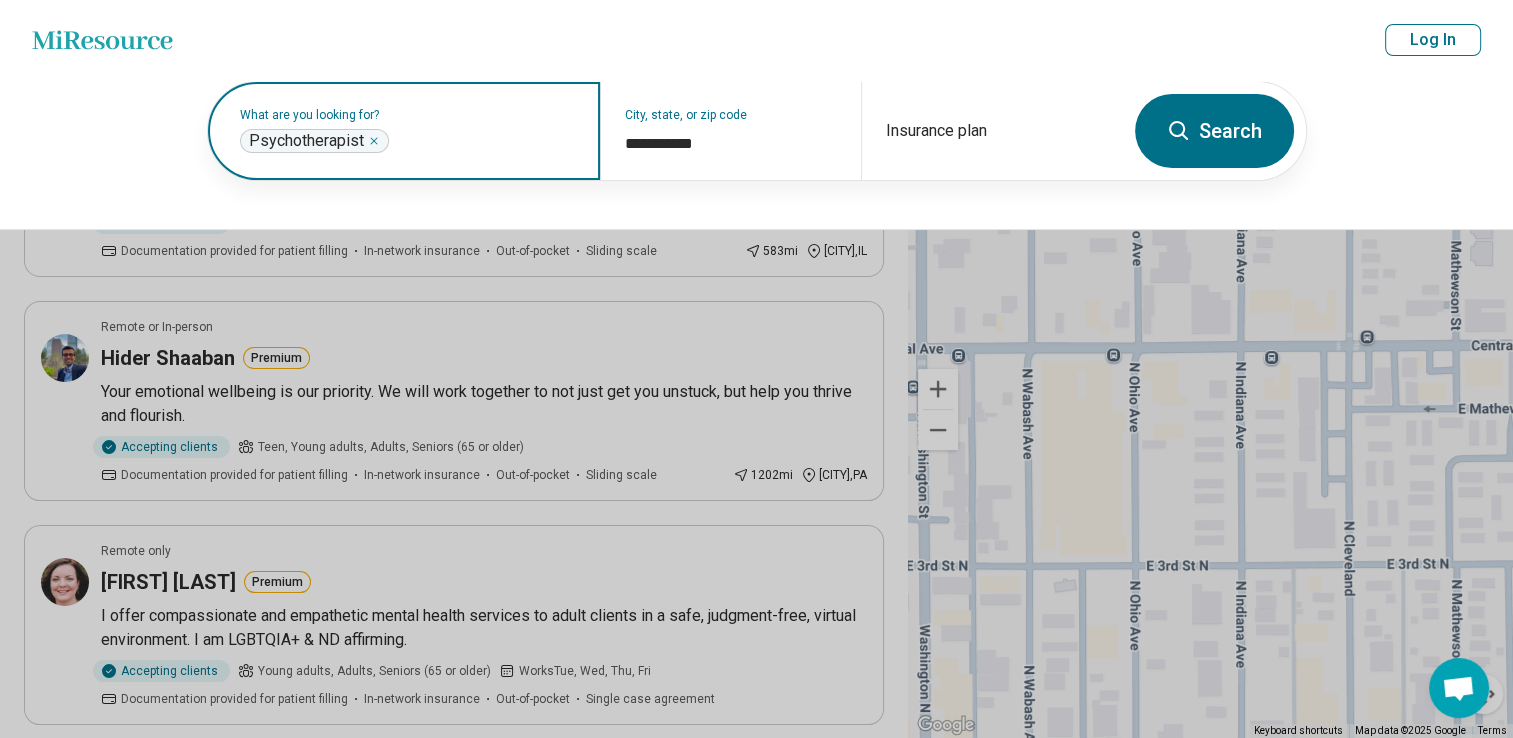 click 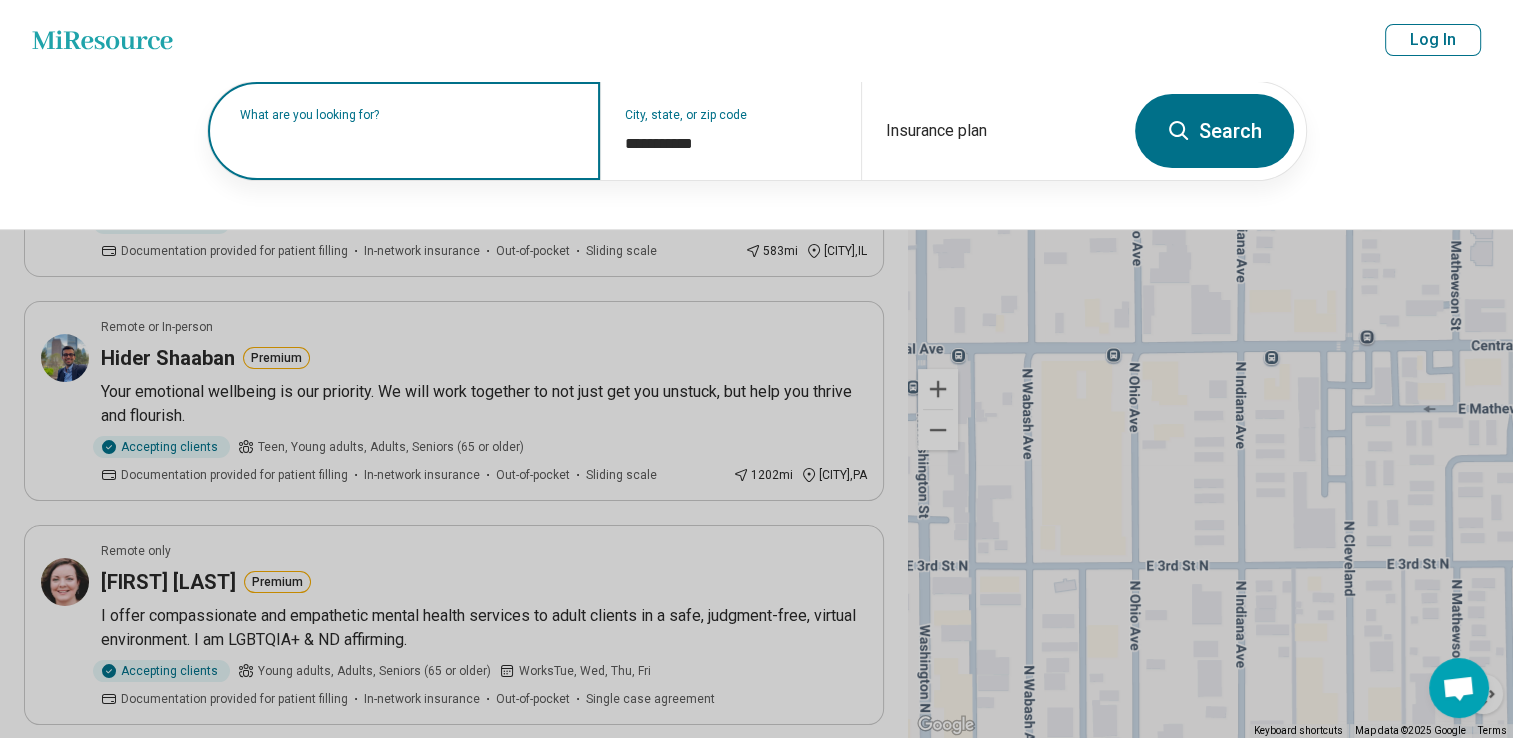 click on "What are you looking for?" at bounding box center (408, 115) 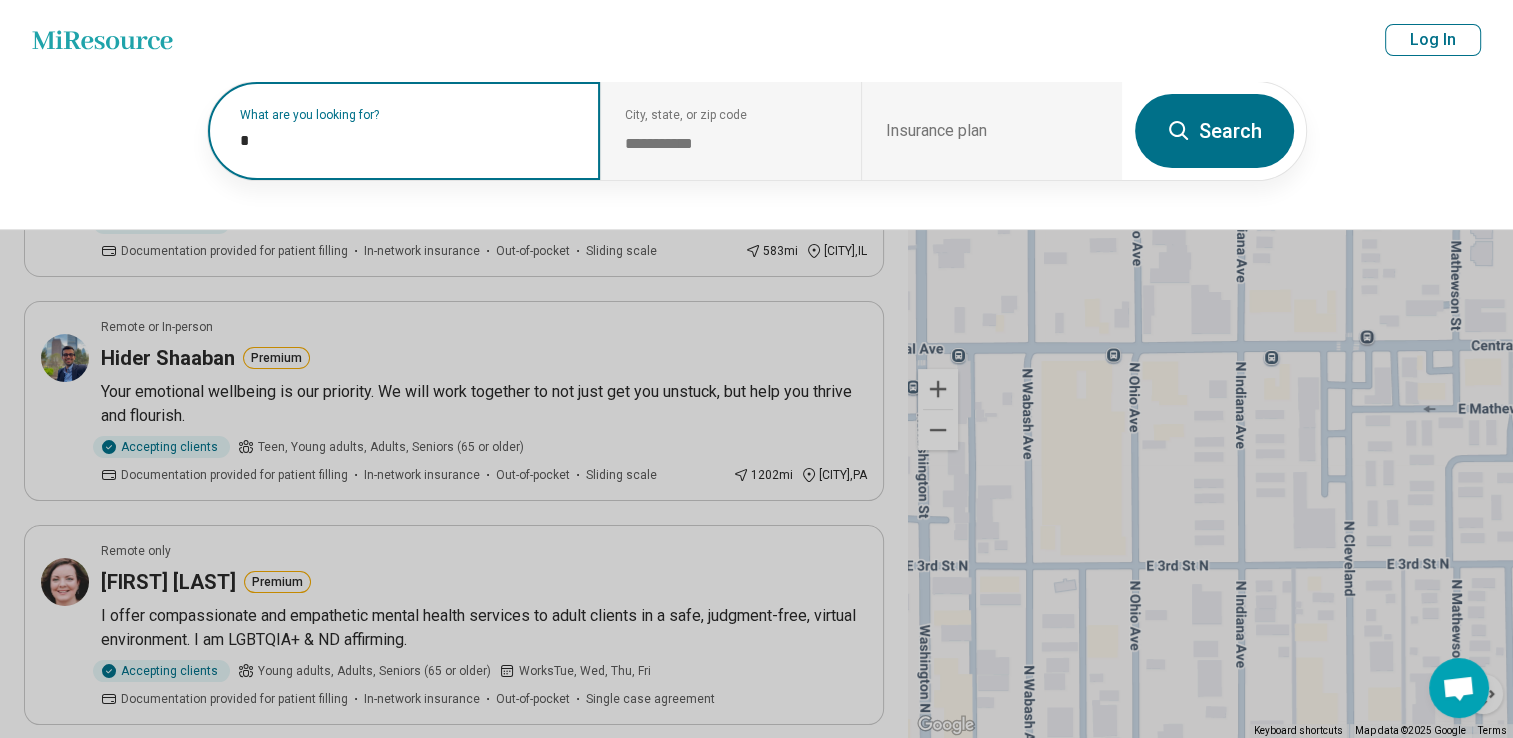 click on "*" at bounding box center [408, 141] 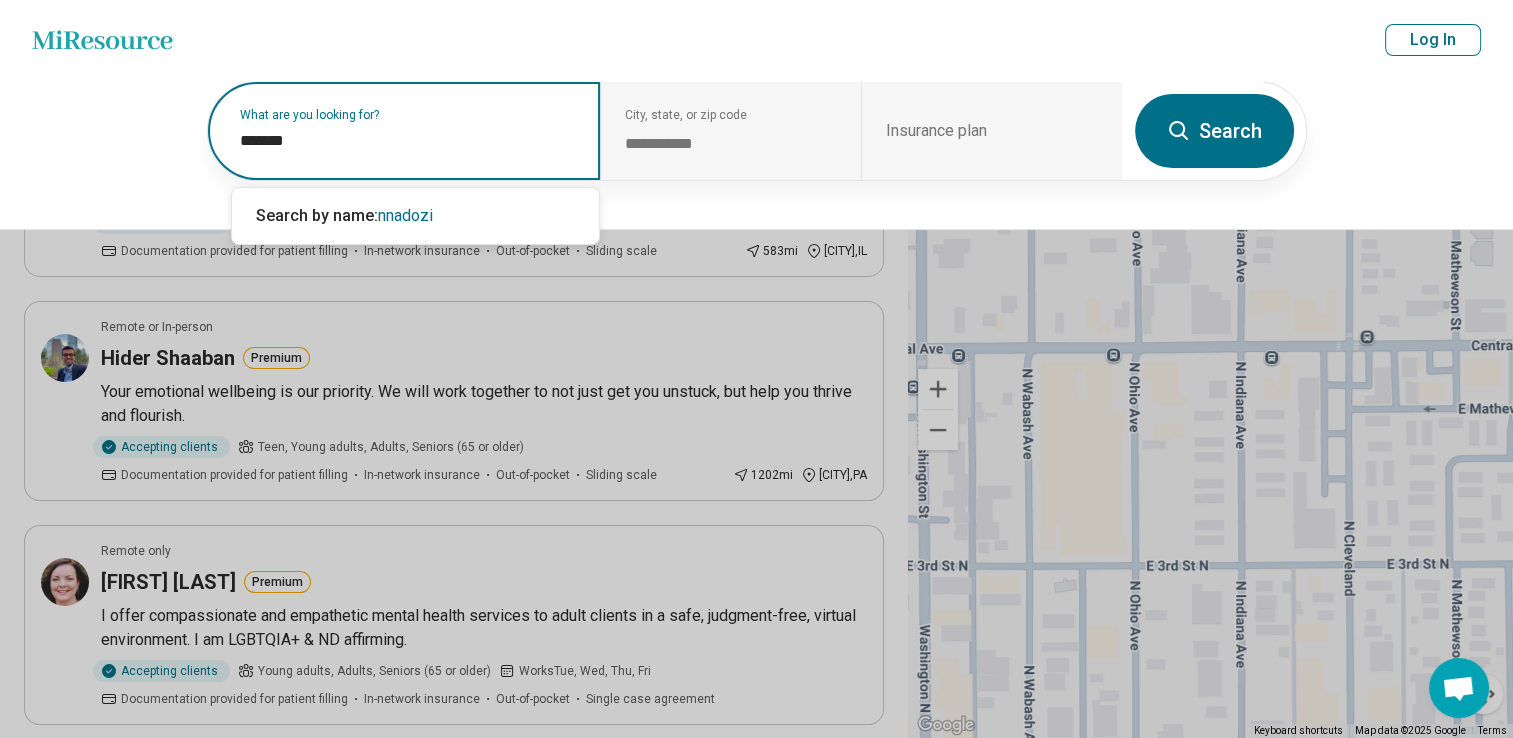 type on "********" 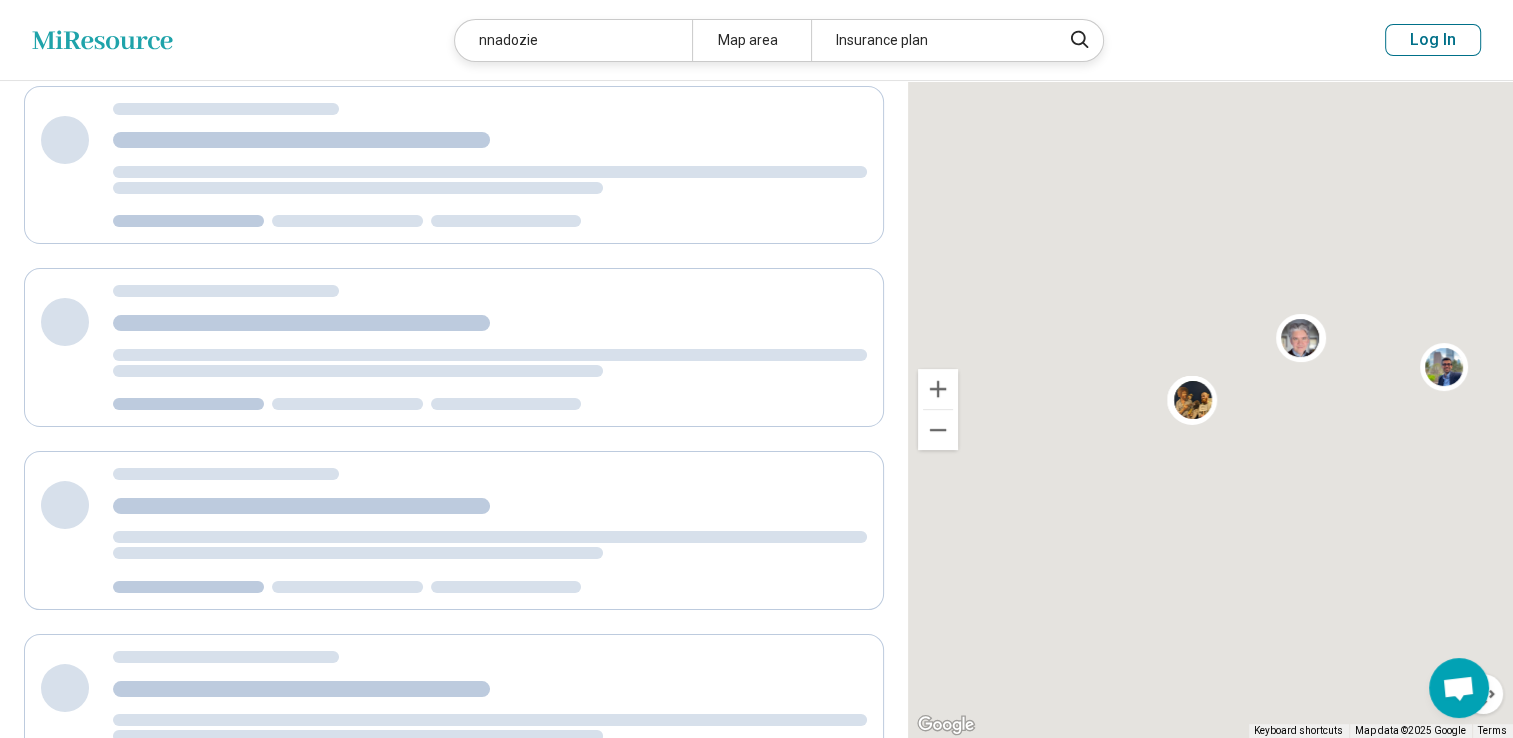 scroll, scrollTop: 0, scrollLeft: 0, axis: both 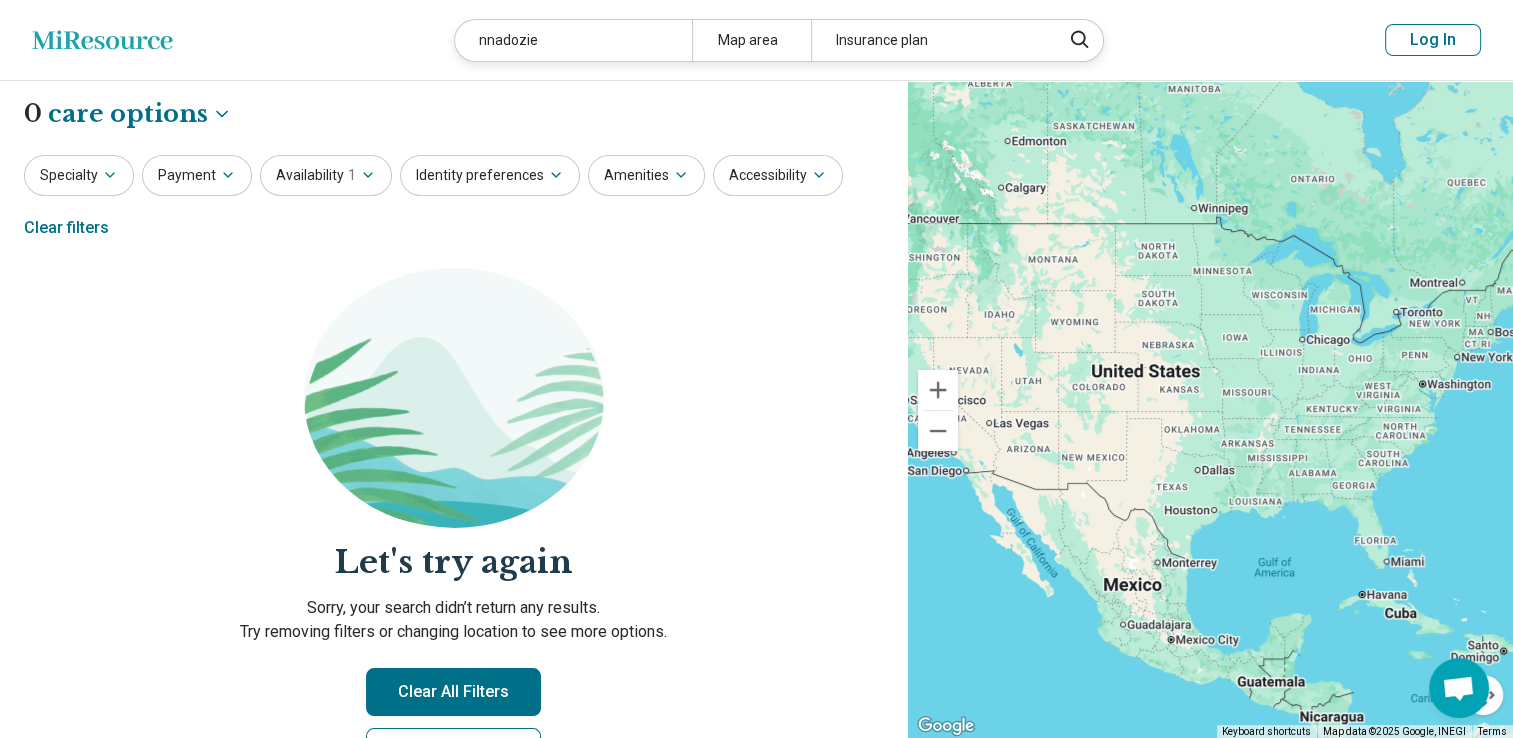 click on "Miresource logo" 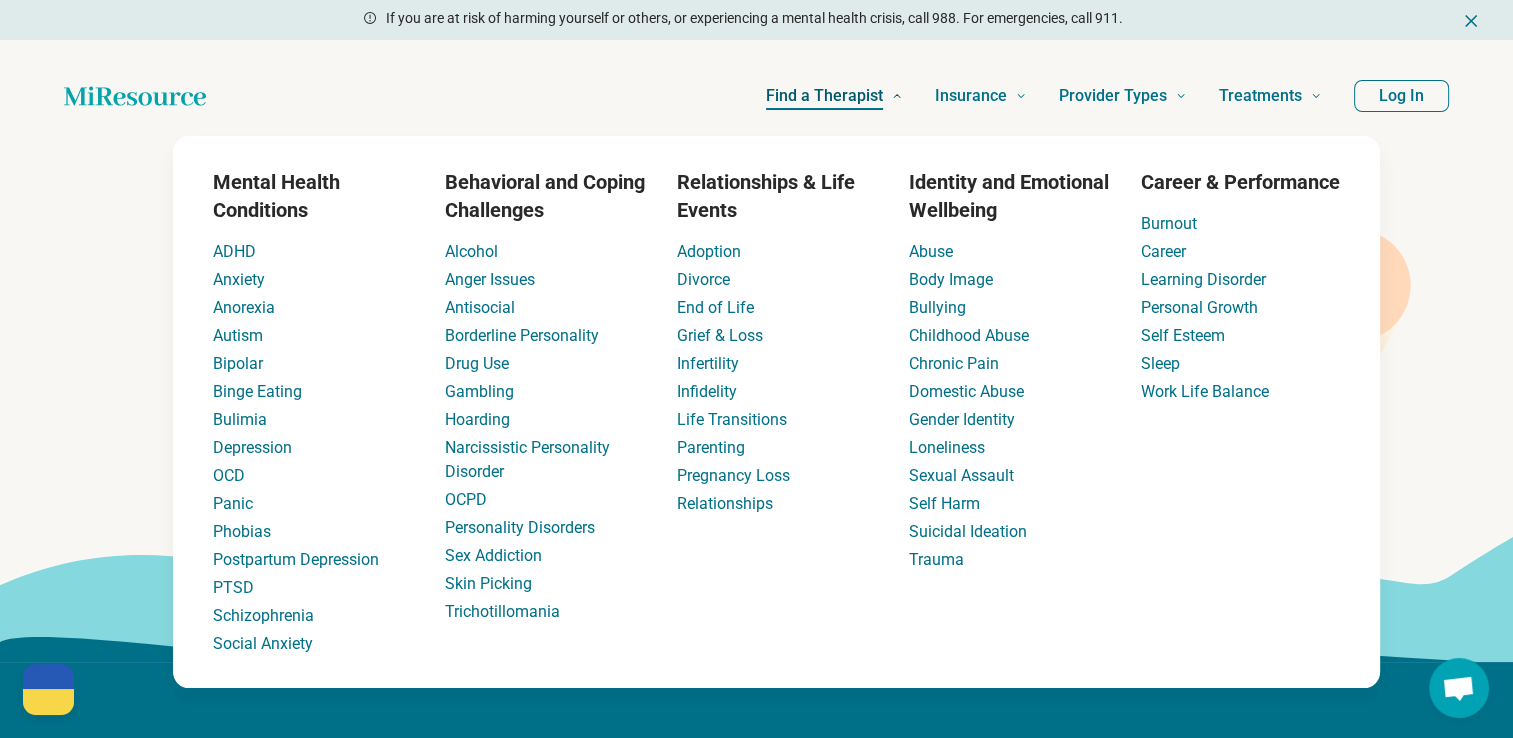 click on "Find a Therapist" at bounding box center (824, 96) 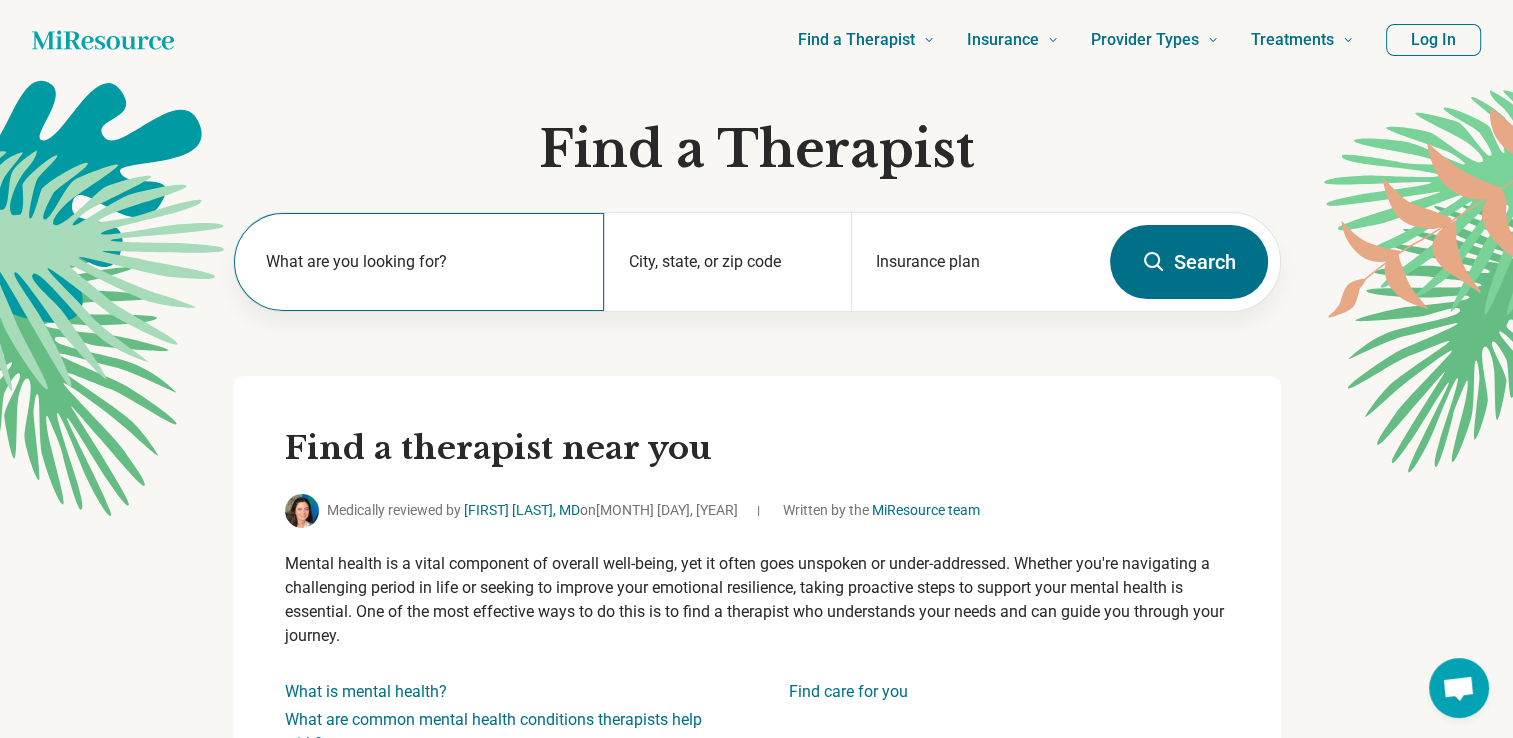 click on "What are you looking for?" at bounding box center [423, 262] 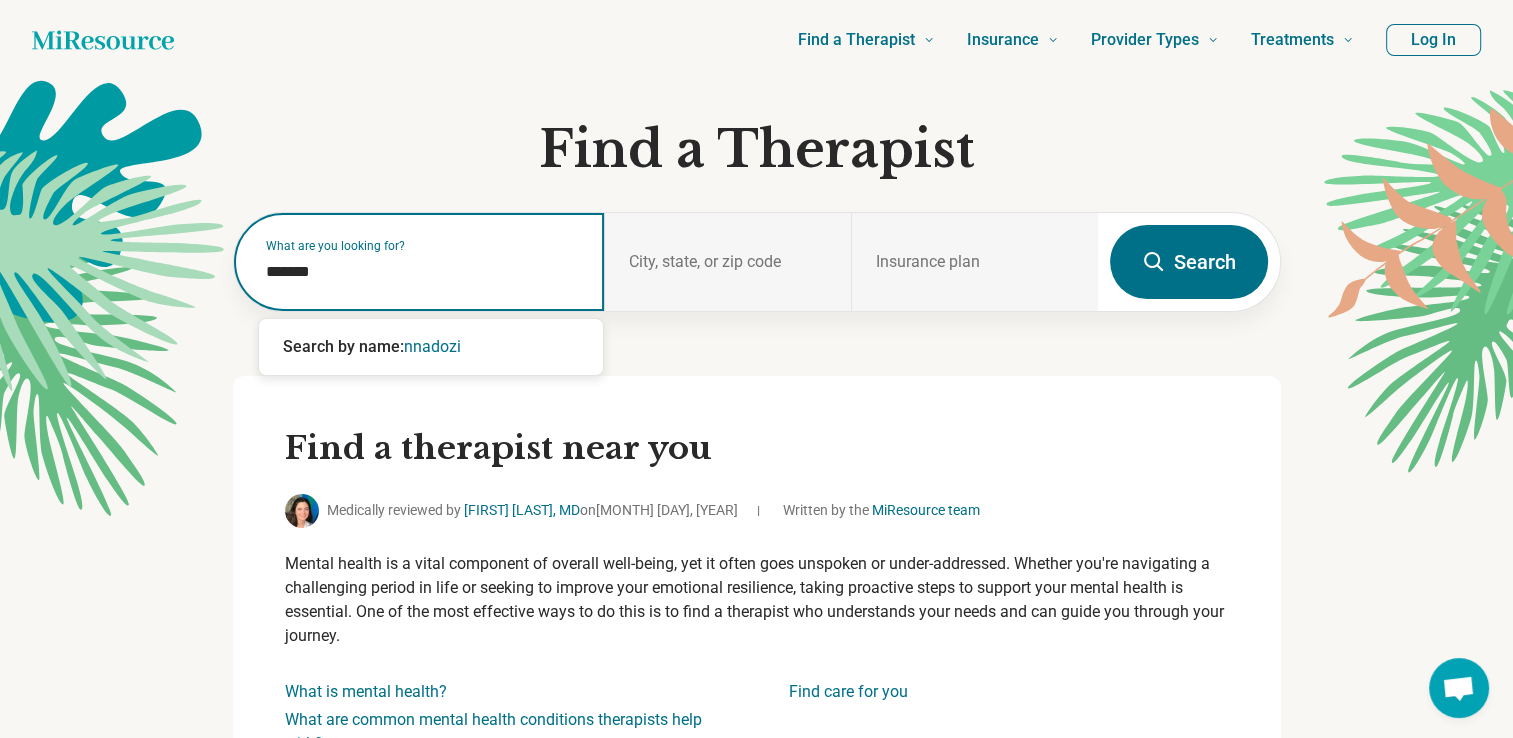 type on "********" 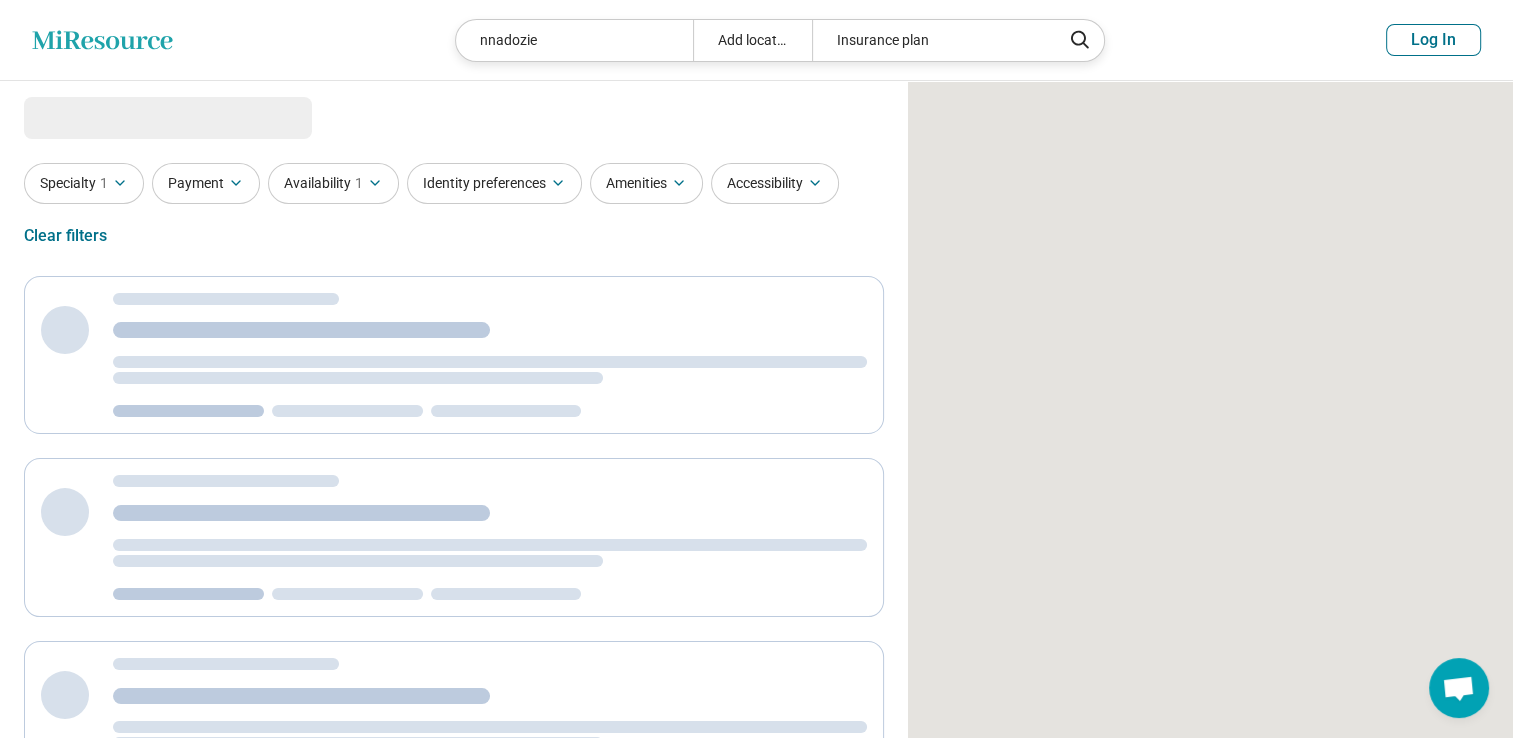 select on "***" 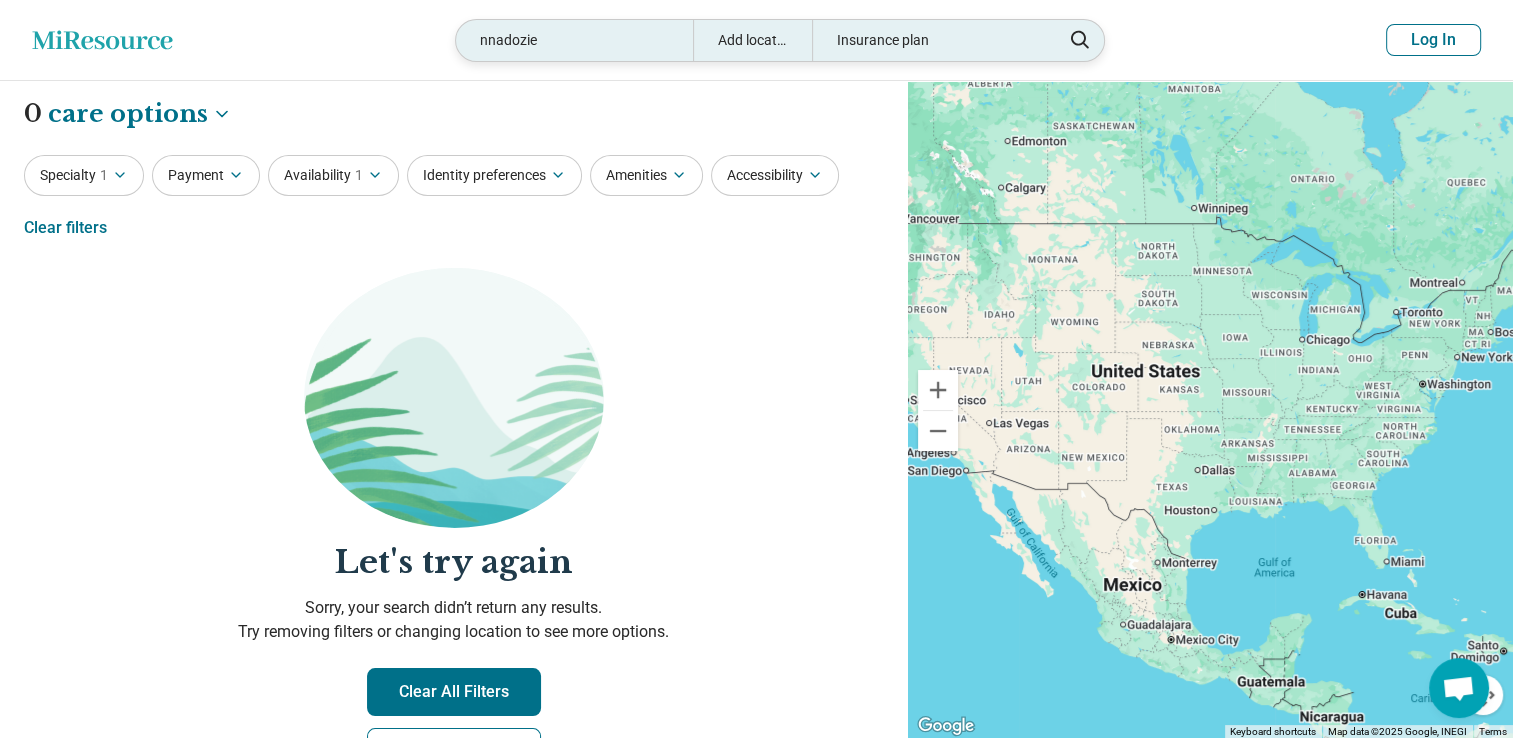click on "nnadozie" at bounding box center (574, 40) 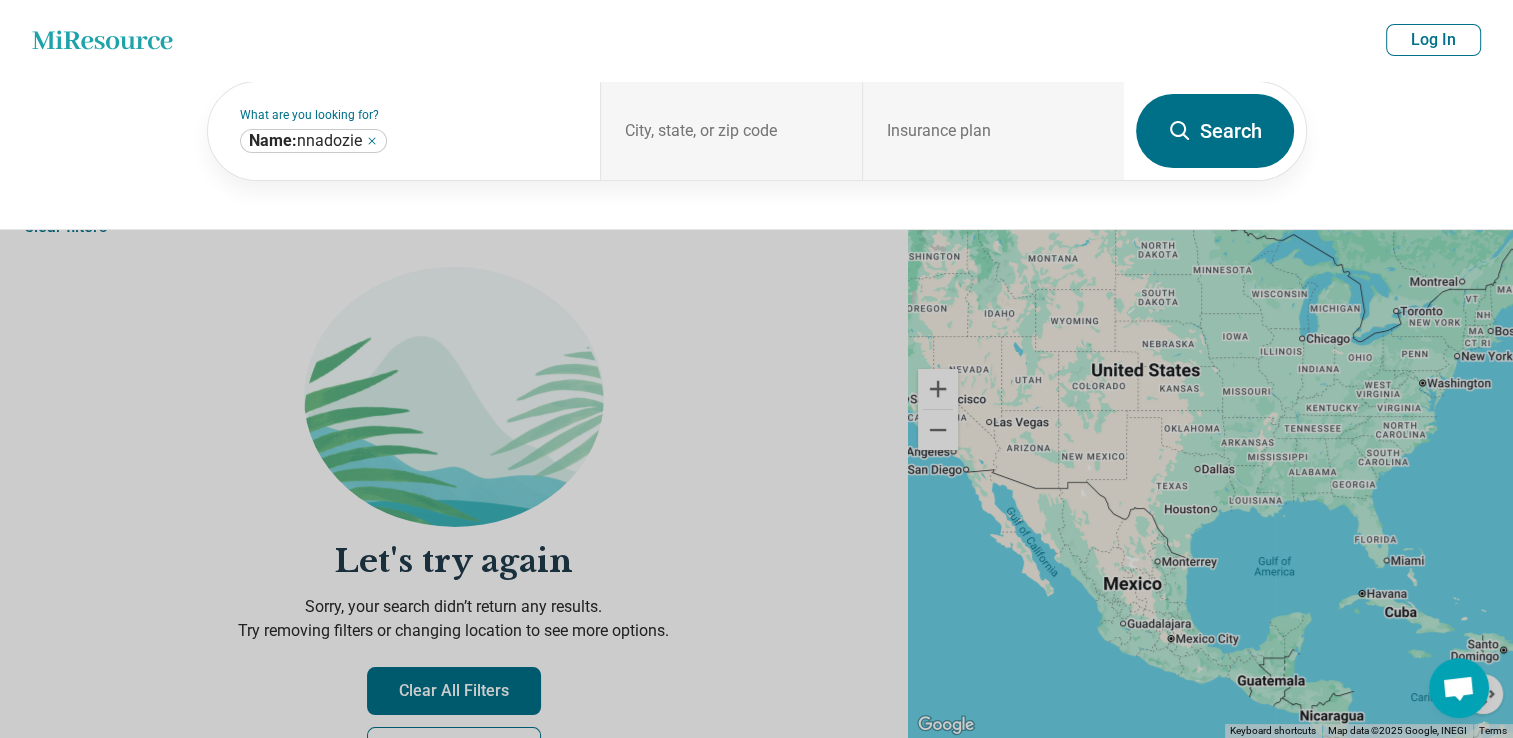 click on "Miresource logo nnadozie Add location Insurance plan Log In" at bounding box center (756, 40) 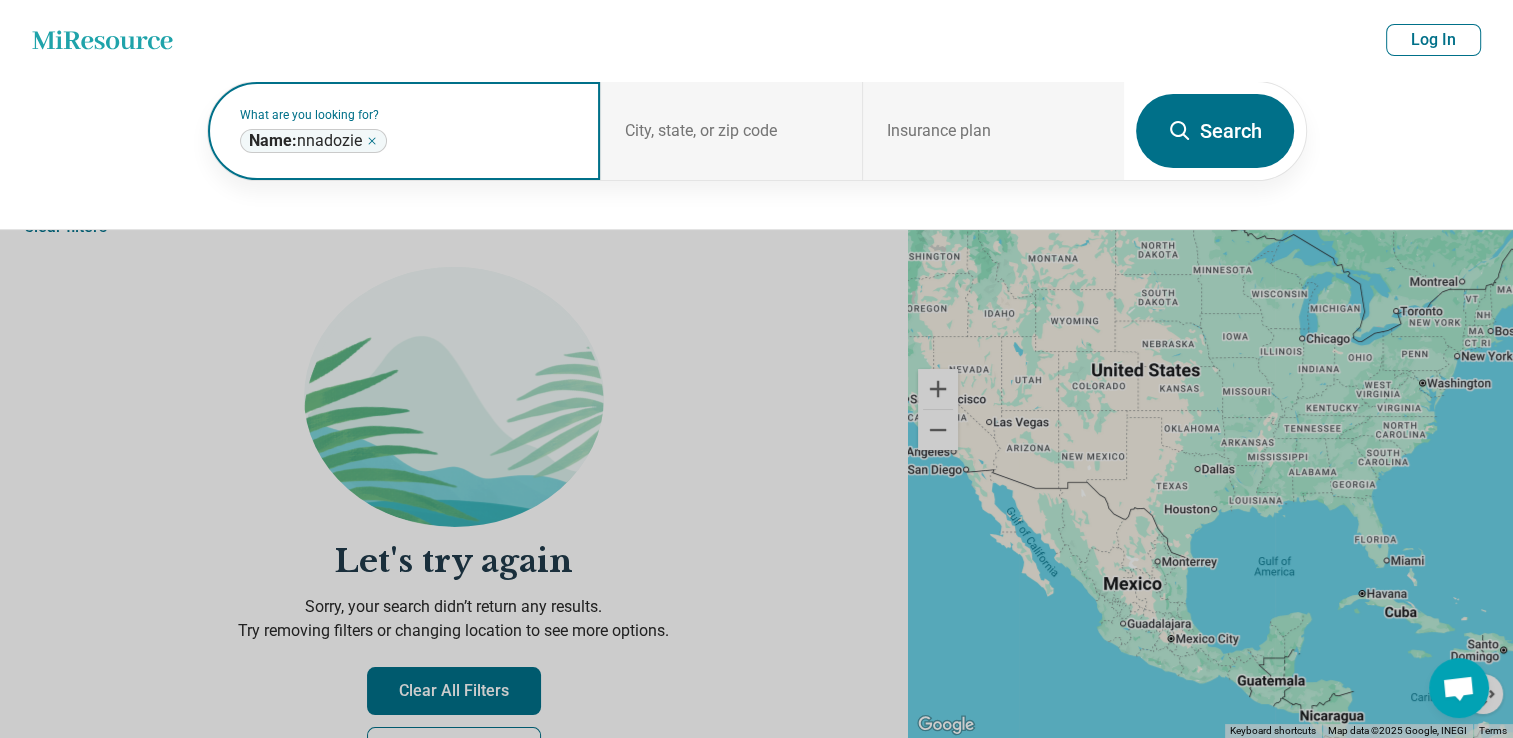 click 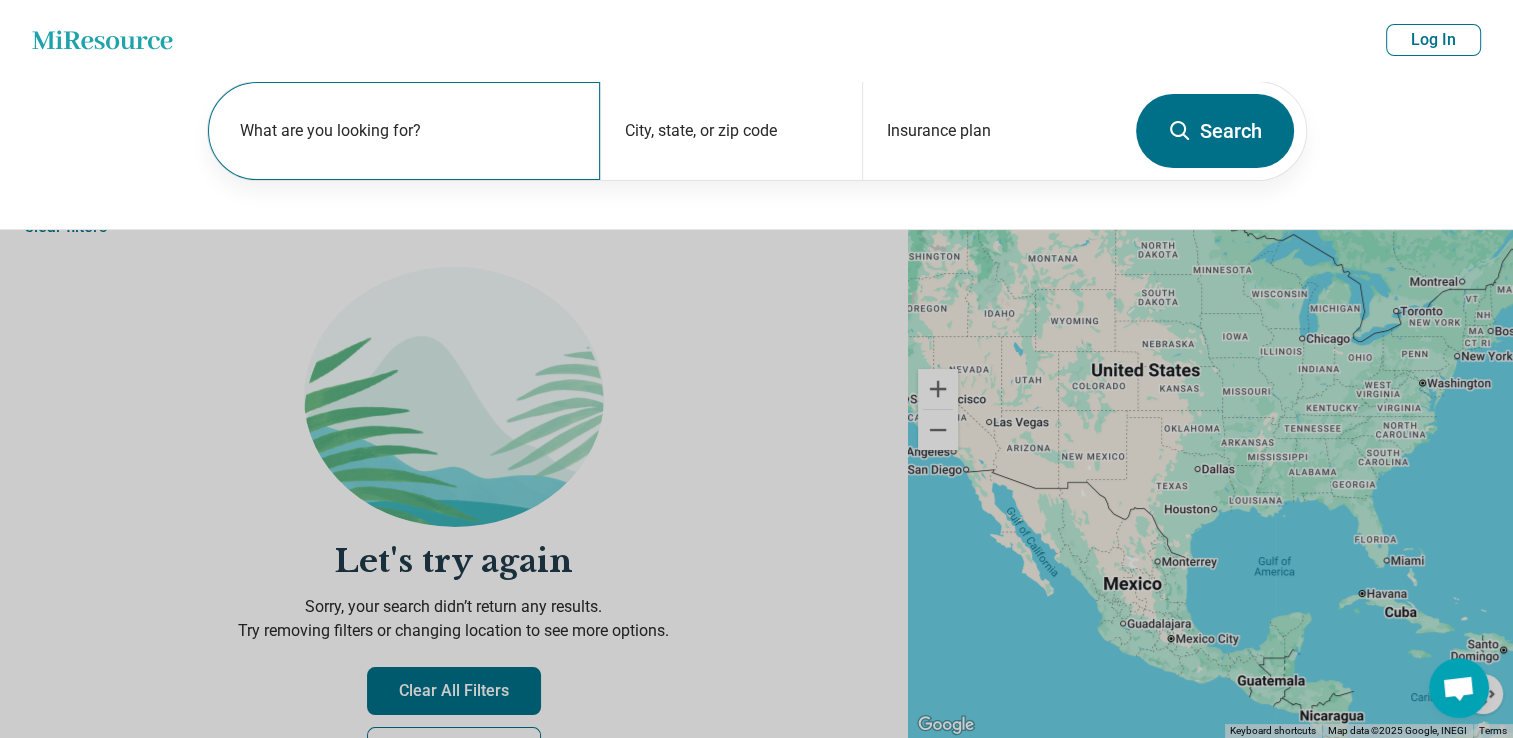 click on "What are you looking for?" at bounding box center [408, 131] 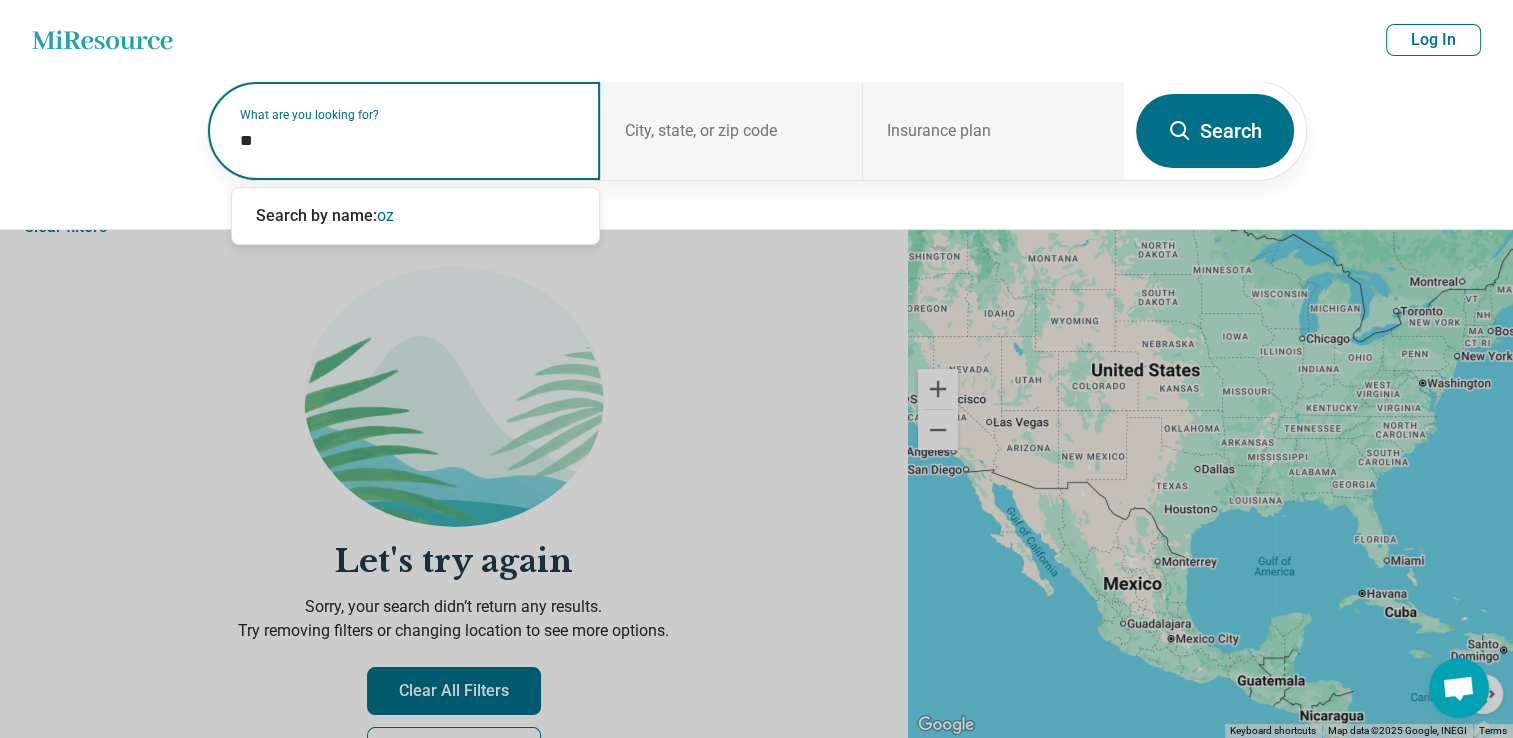 type on "*" 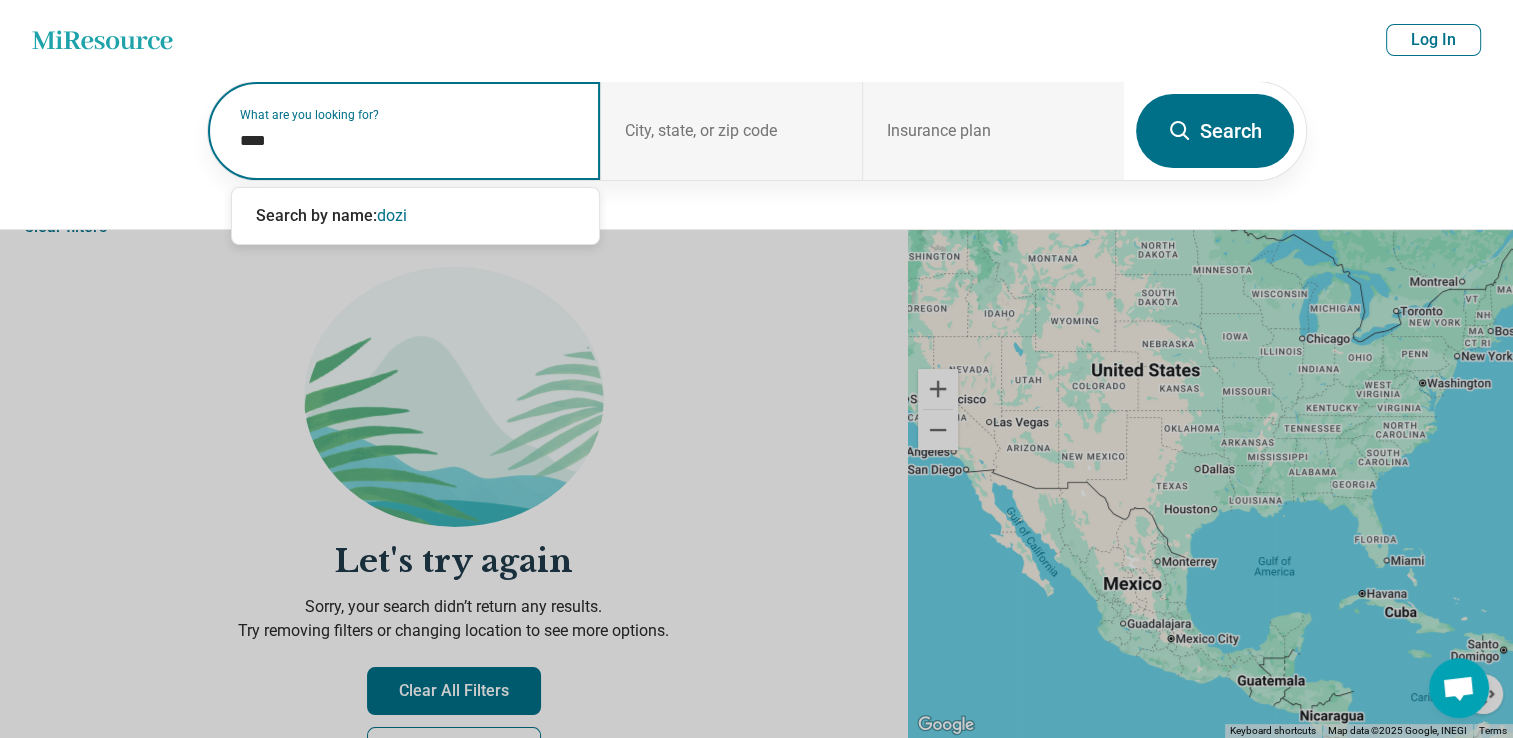 type on "*****" 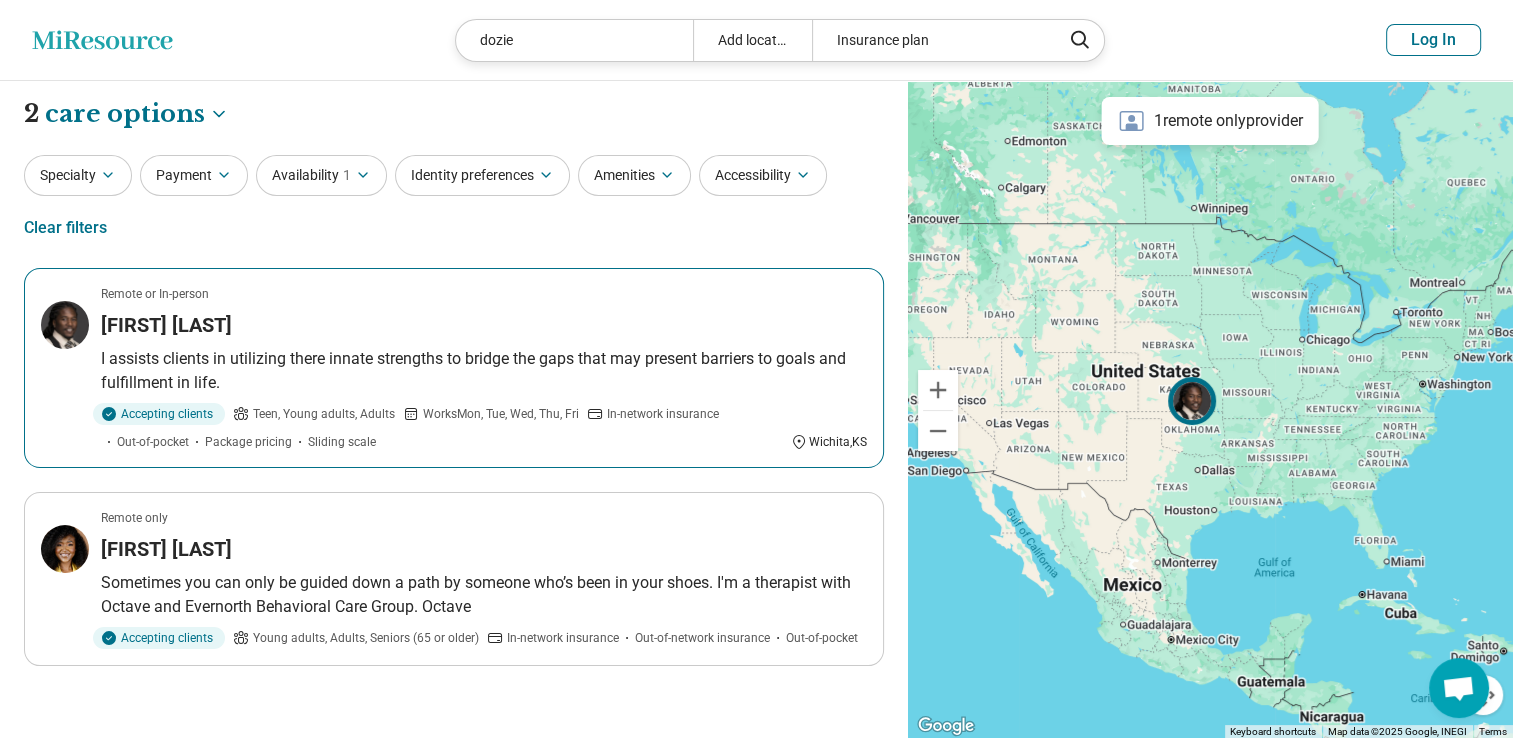 click on "I assists clients in utilizing there innate strengths to bridge the gaps that may present barriers to goals and fulfillment in life." at bounding box center [484, 371] 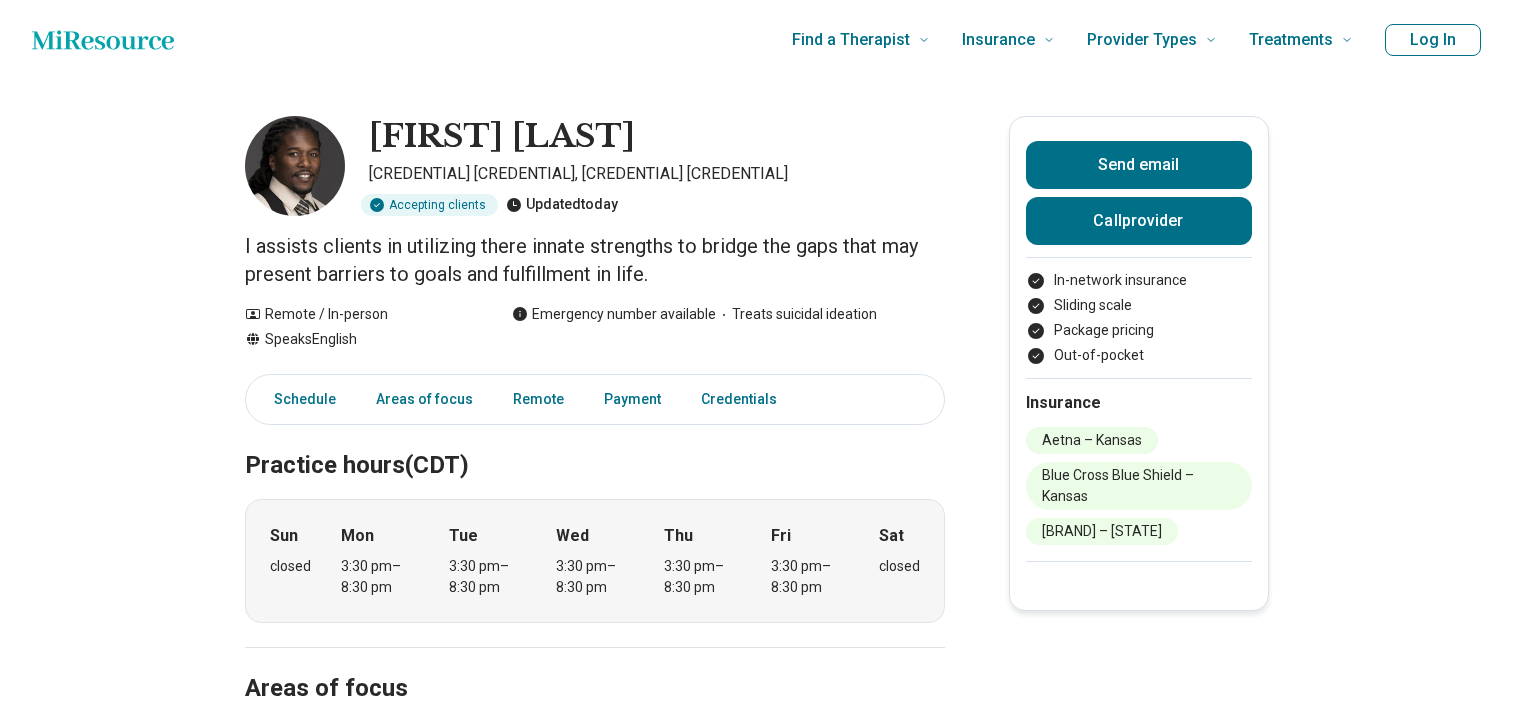 scroll, scrollTop: 0, scrollLeft: 0, axis: both 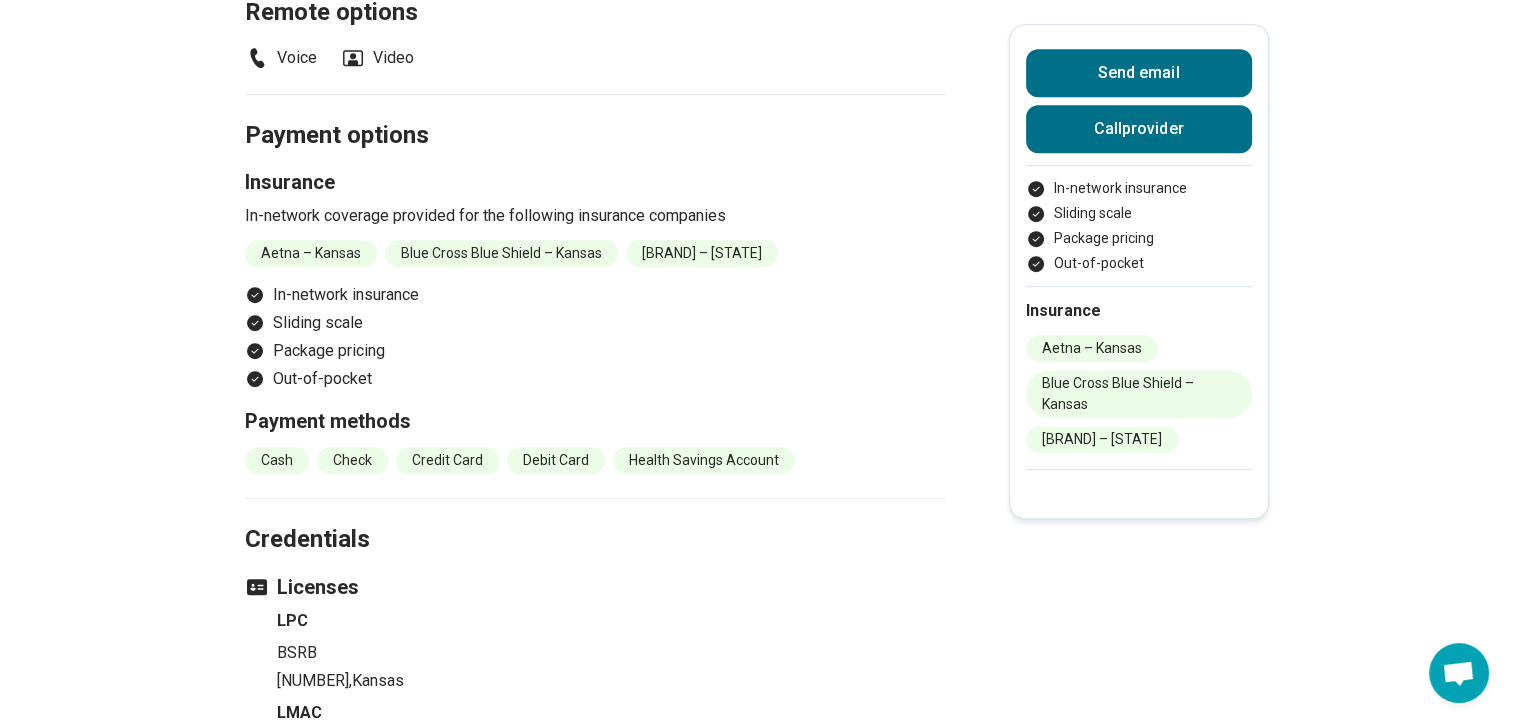 click on "Sliding scale" at bounding box center (595, 323) 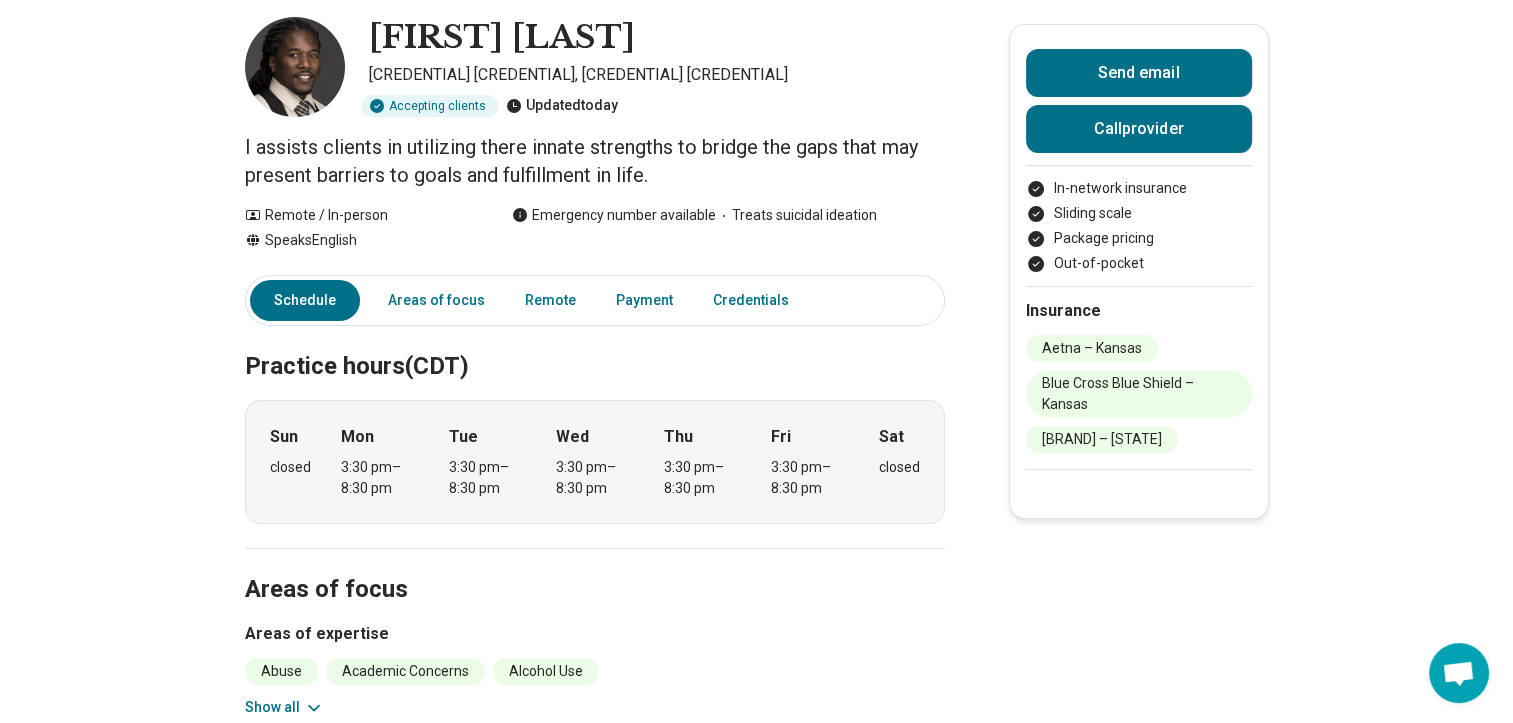 scroll, scrollTop: 0, scrollLeft: 0, axis: both 